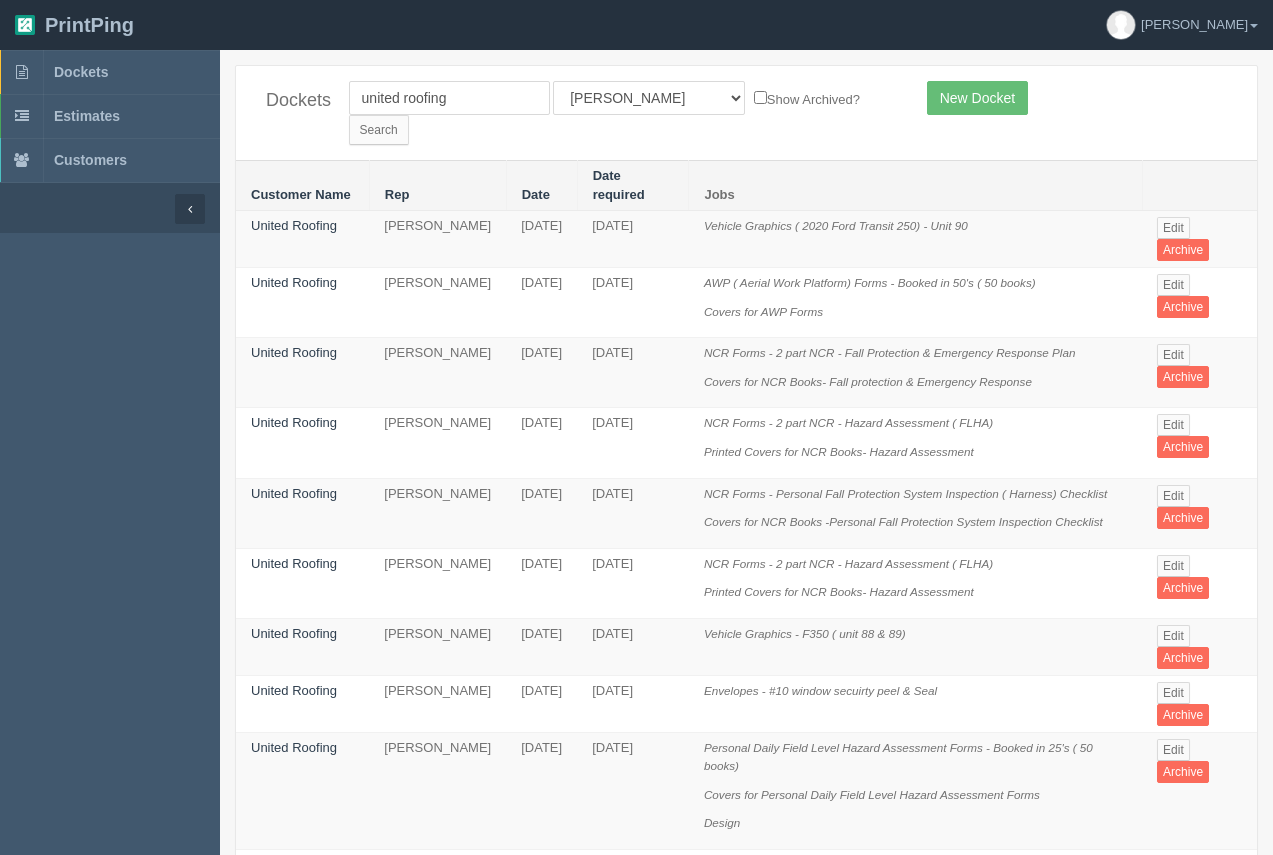 scroll, scrollTop: 0, scrollLeft: 0, axis: both 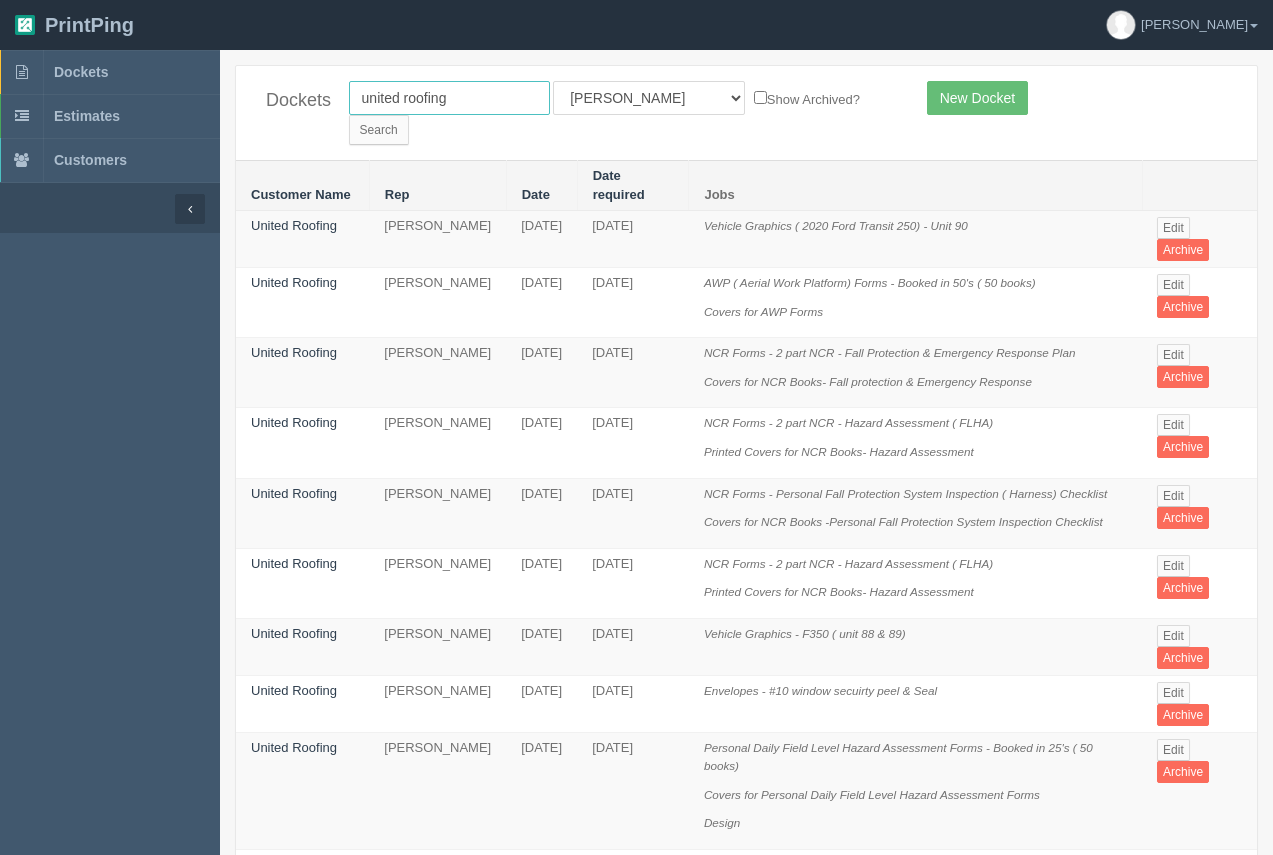 drag, startPoint x: 500, startPoint y: 99, endPoint x: 296, endPoint y: 118, distance: 204.88289 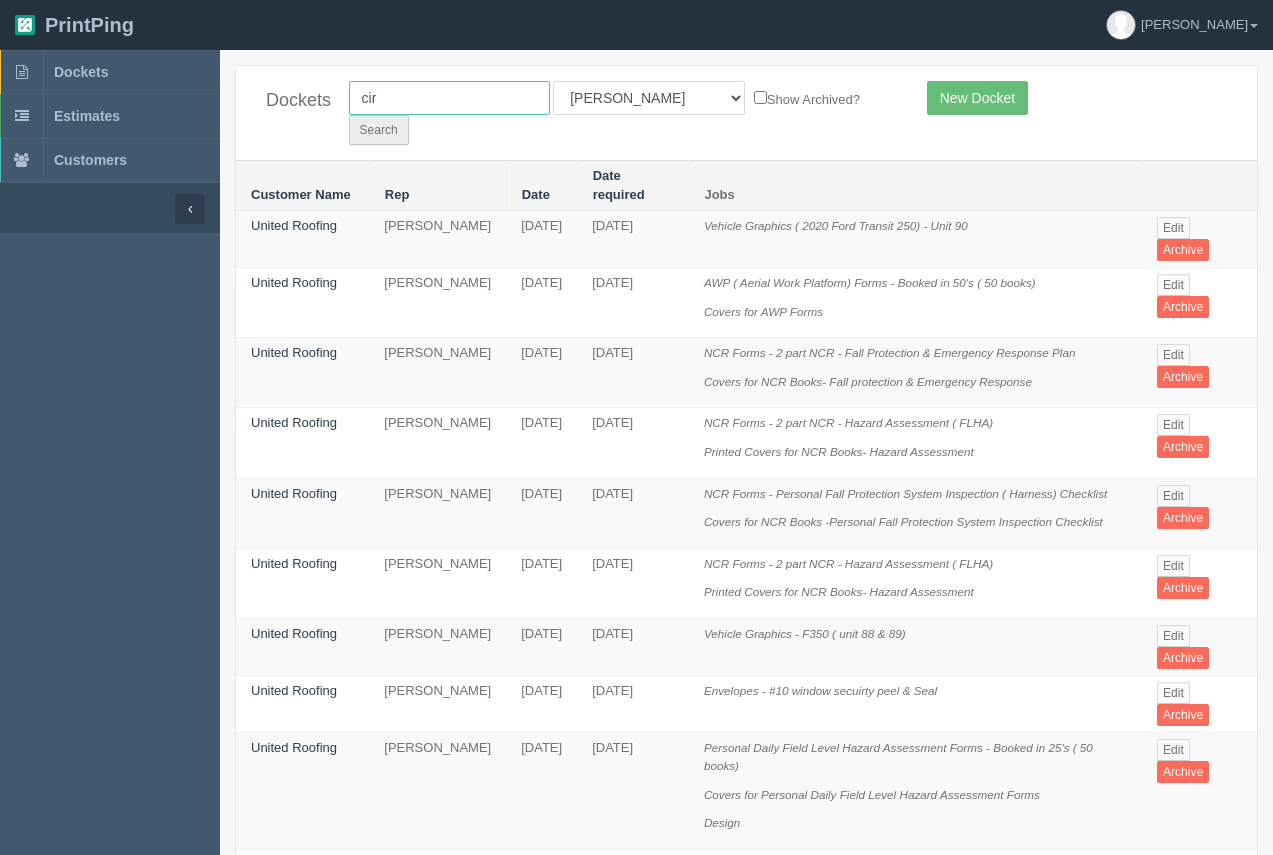 type on "cir" 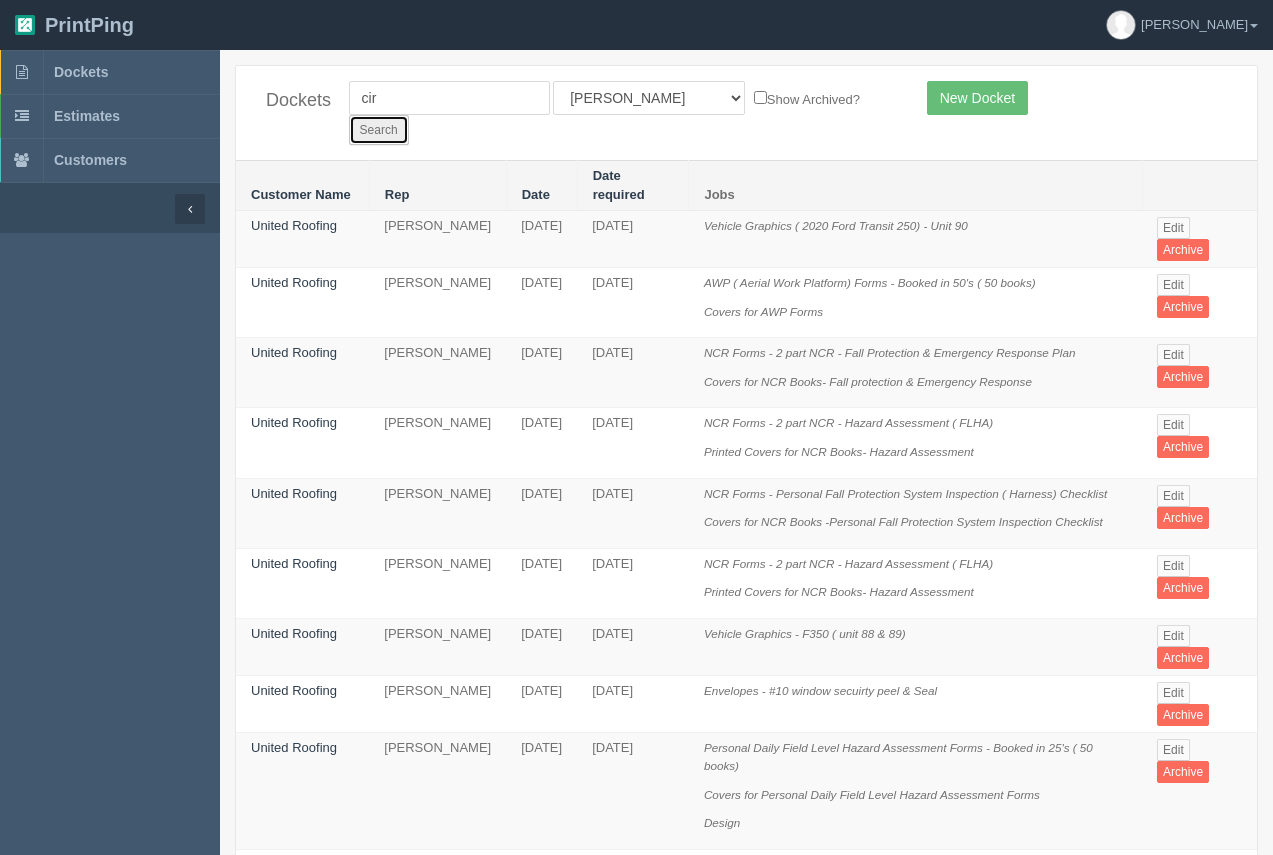 click on "Search" at bounding box center [379, 130] 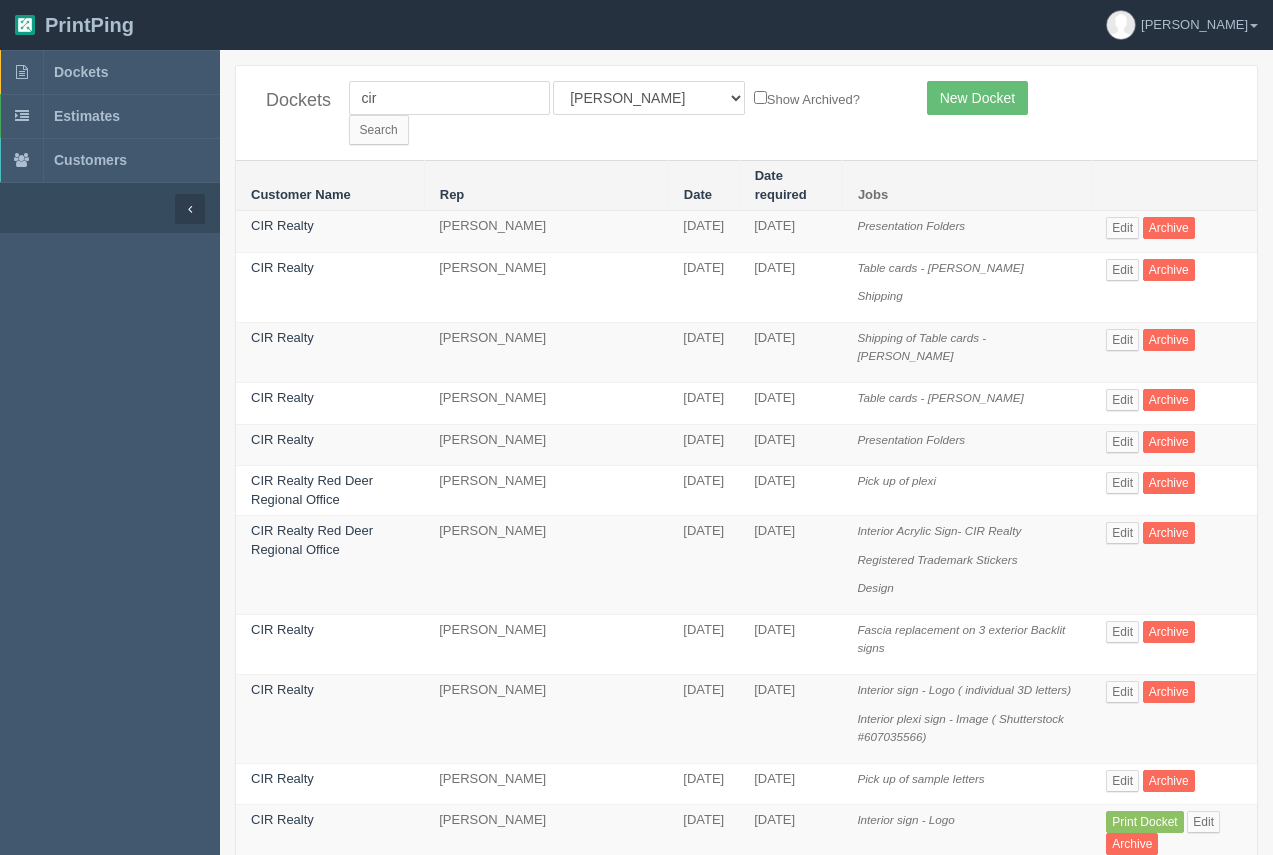 scroll, scrollTop: 0, scrollLeft: 0, axis: both 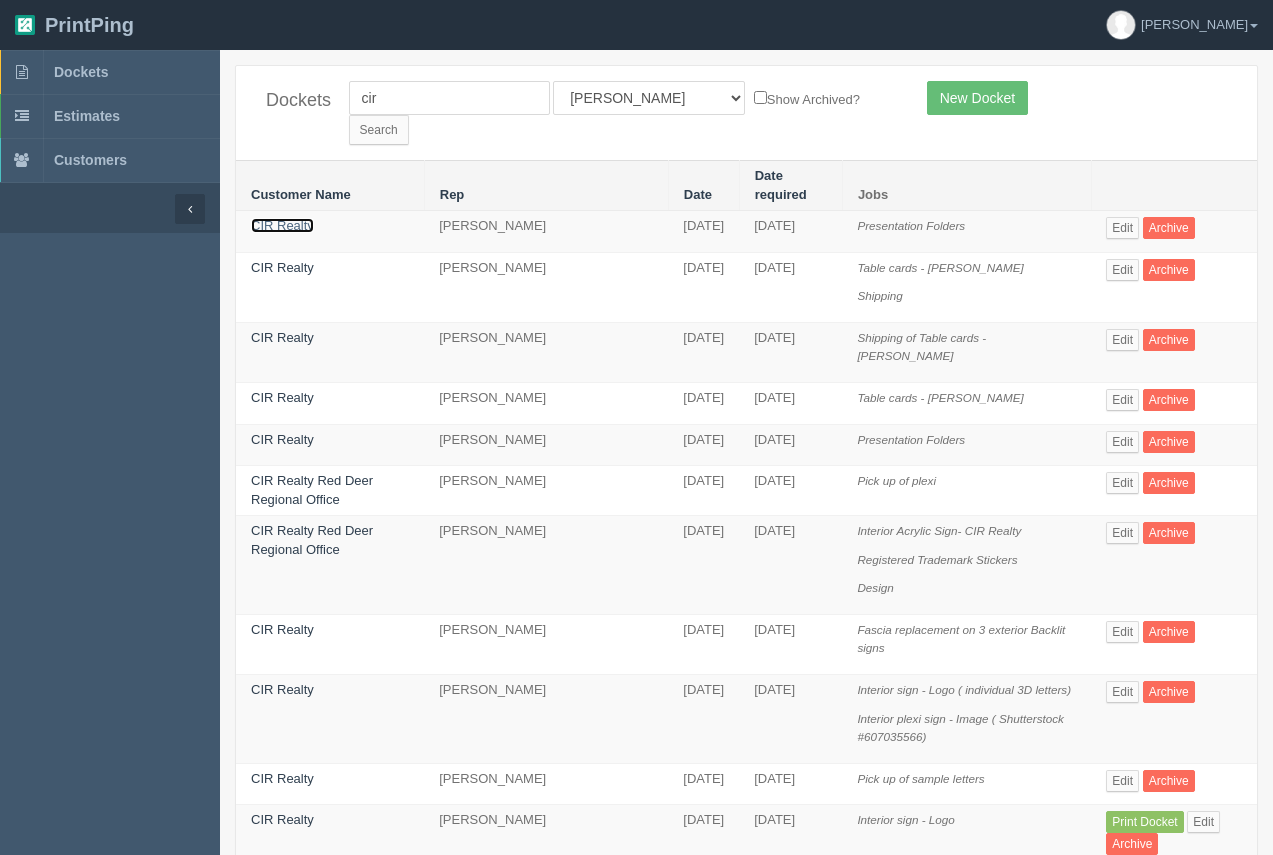 click on "CIR Realty" at bounding box center (282, 225) 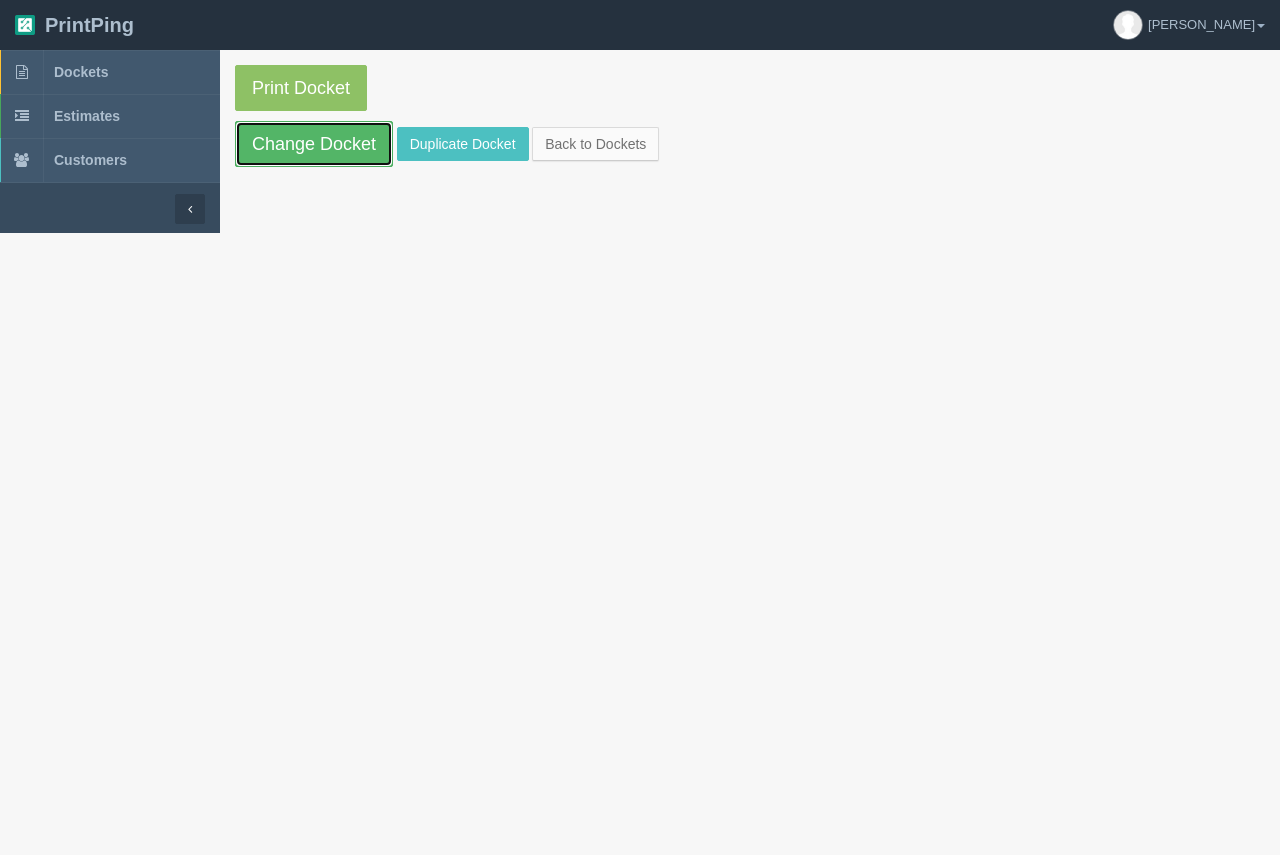 click on "Change Docket" at bounding box center (314, 144) 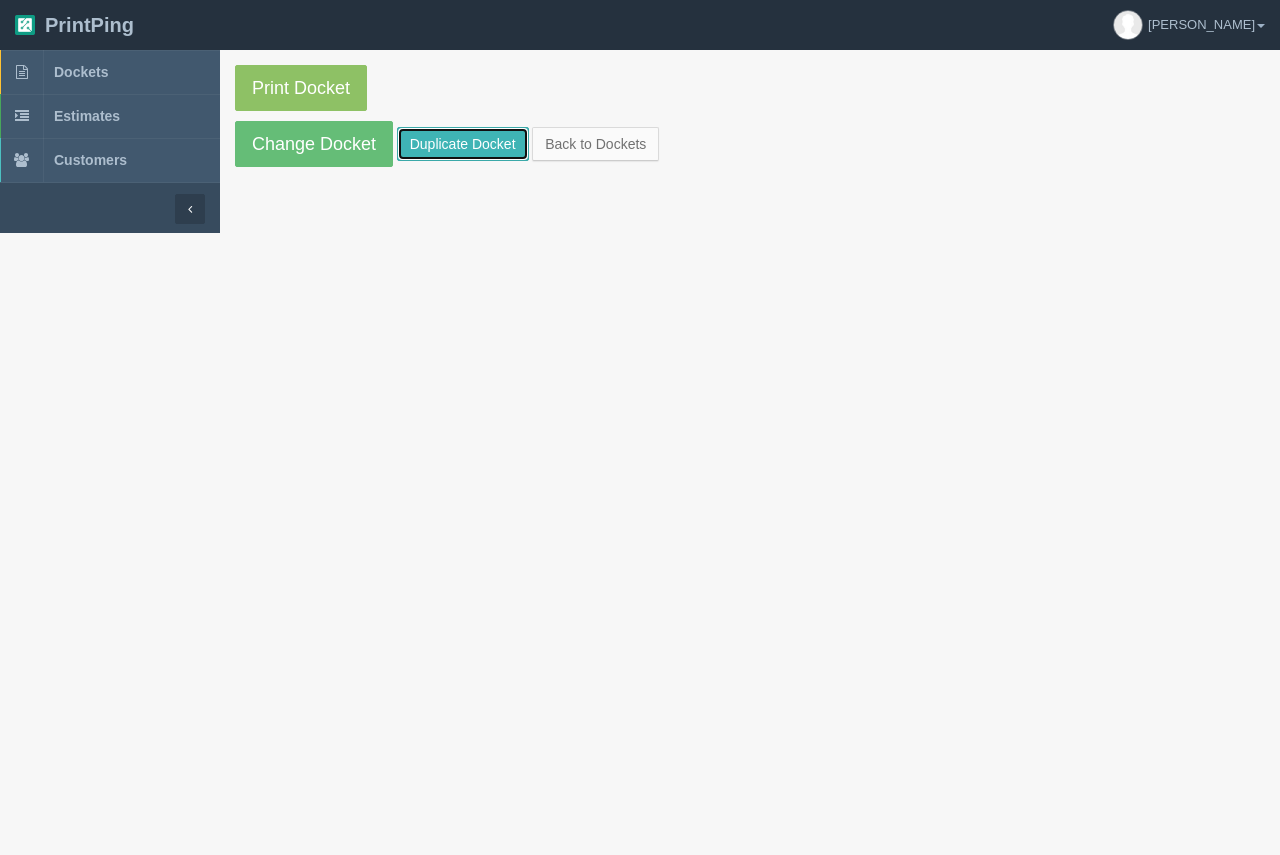 click on "Duplicate Docket" at bounding box center [463, 144] 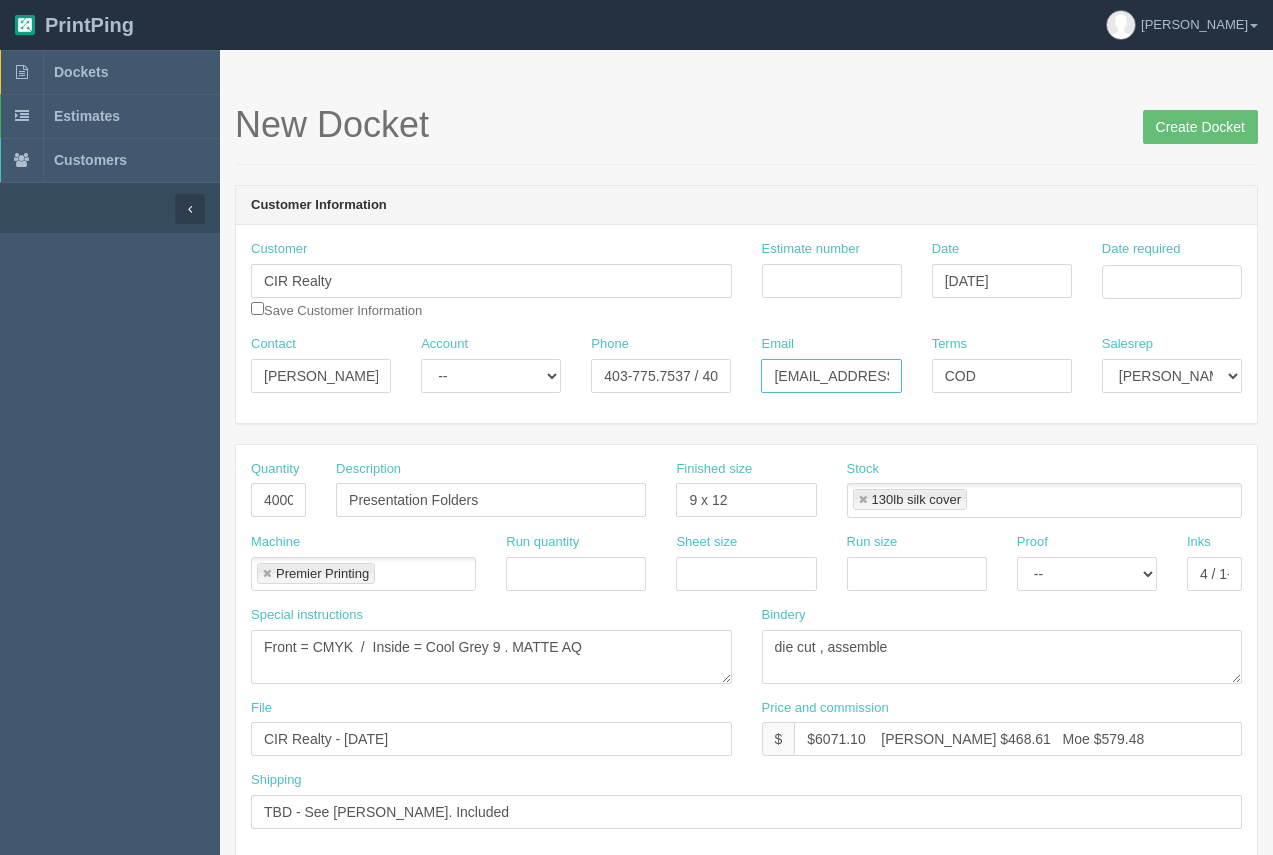 scroll, scrollTop: 0, scrollLeft: 11, axis: horizontal 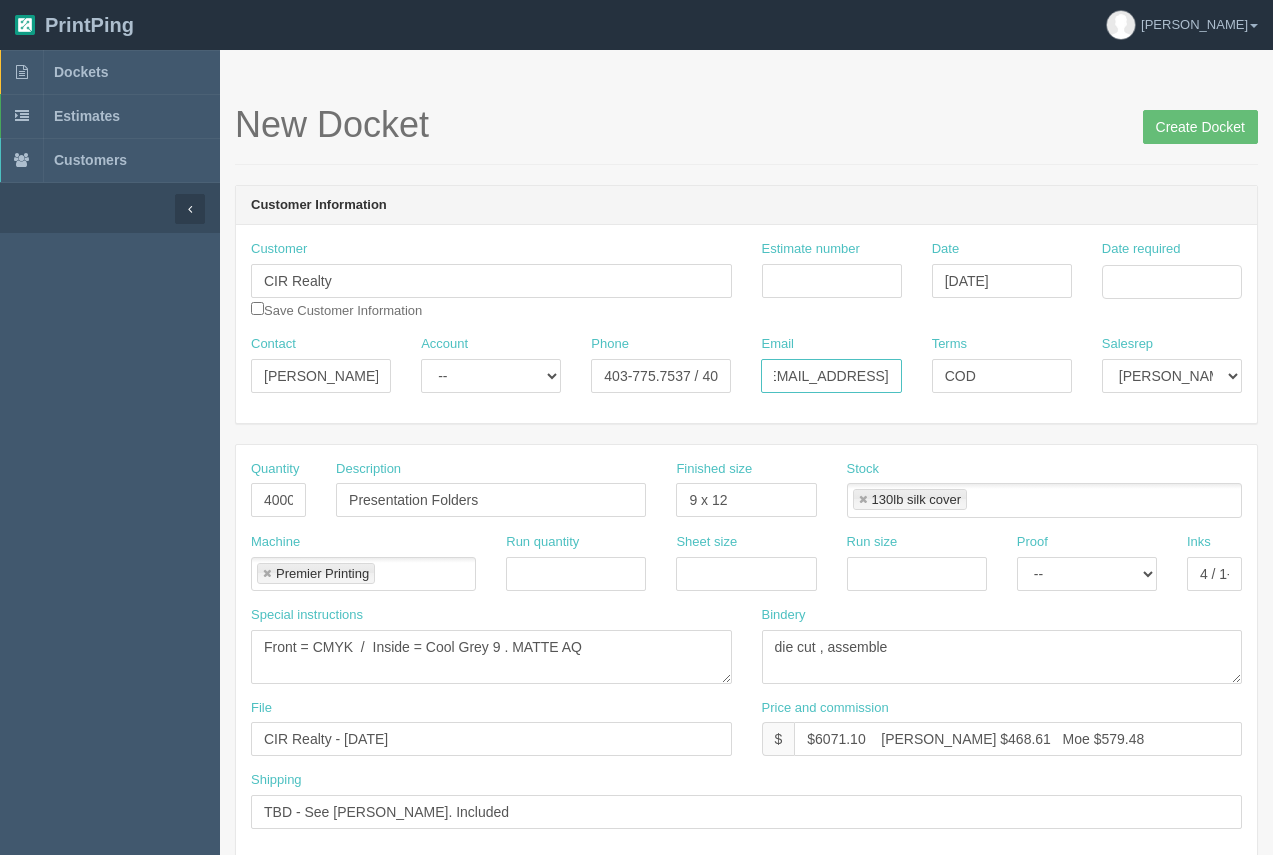 drag, startPoint x: 766, startPoint y: 379, endPoint x: 878, endPoint y: 368, distance: 112.53888 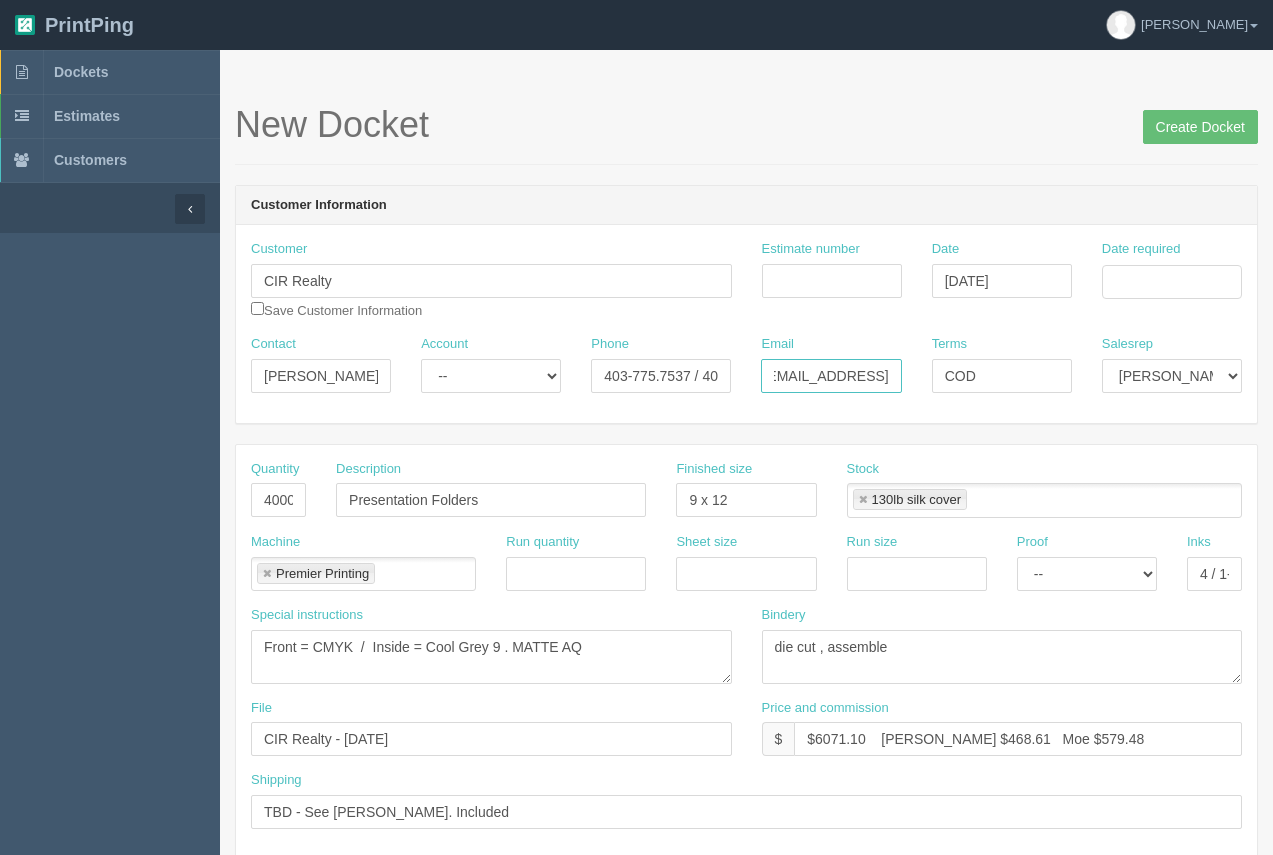 paste on "hstrutt" 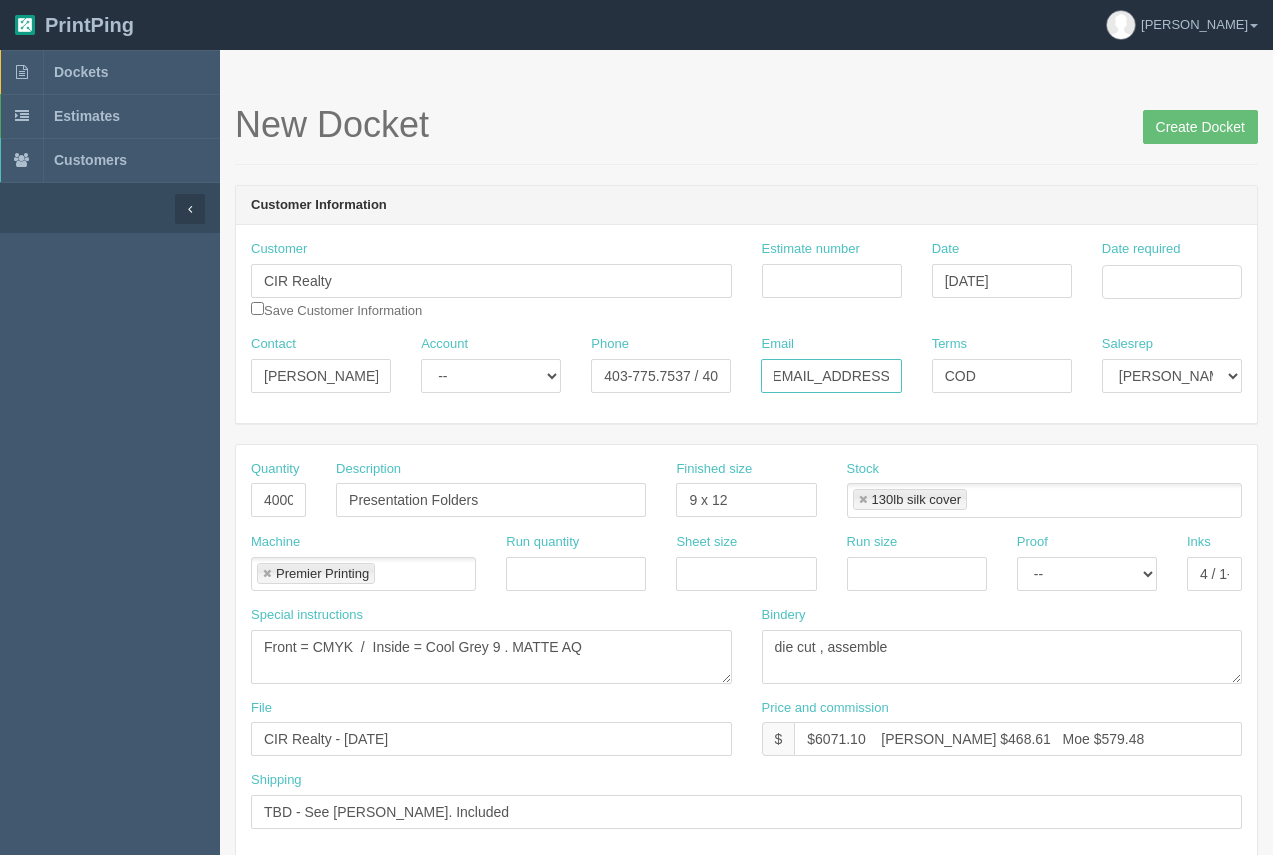 type on "[EMAIL_ADDRESS][DOMAIN_NAME]" 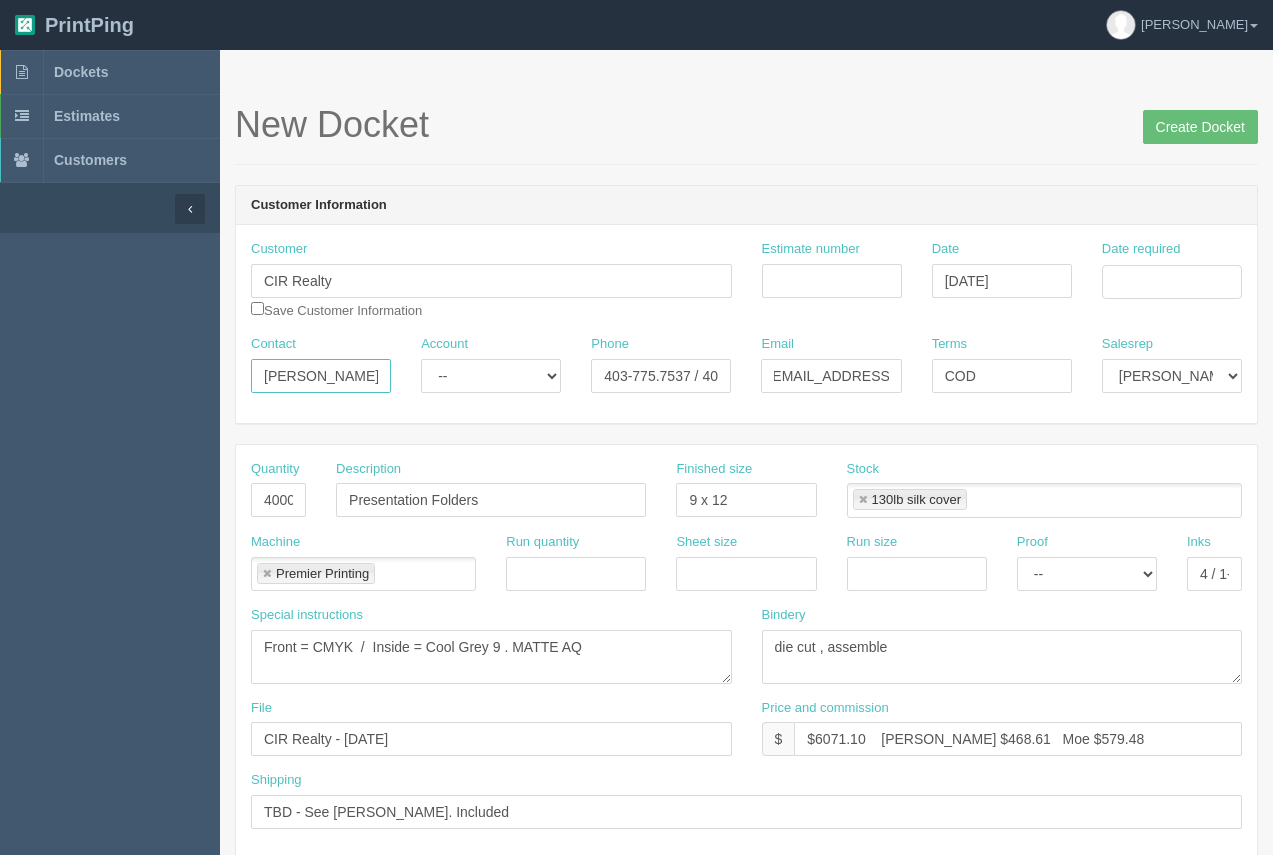 scroll, scrollTop: 0, scrollLeft: 0, axis: both 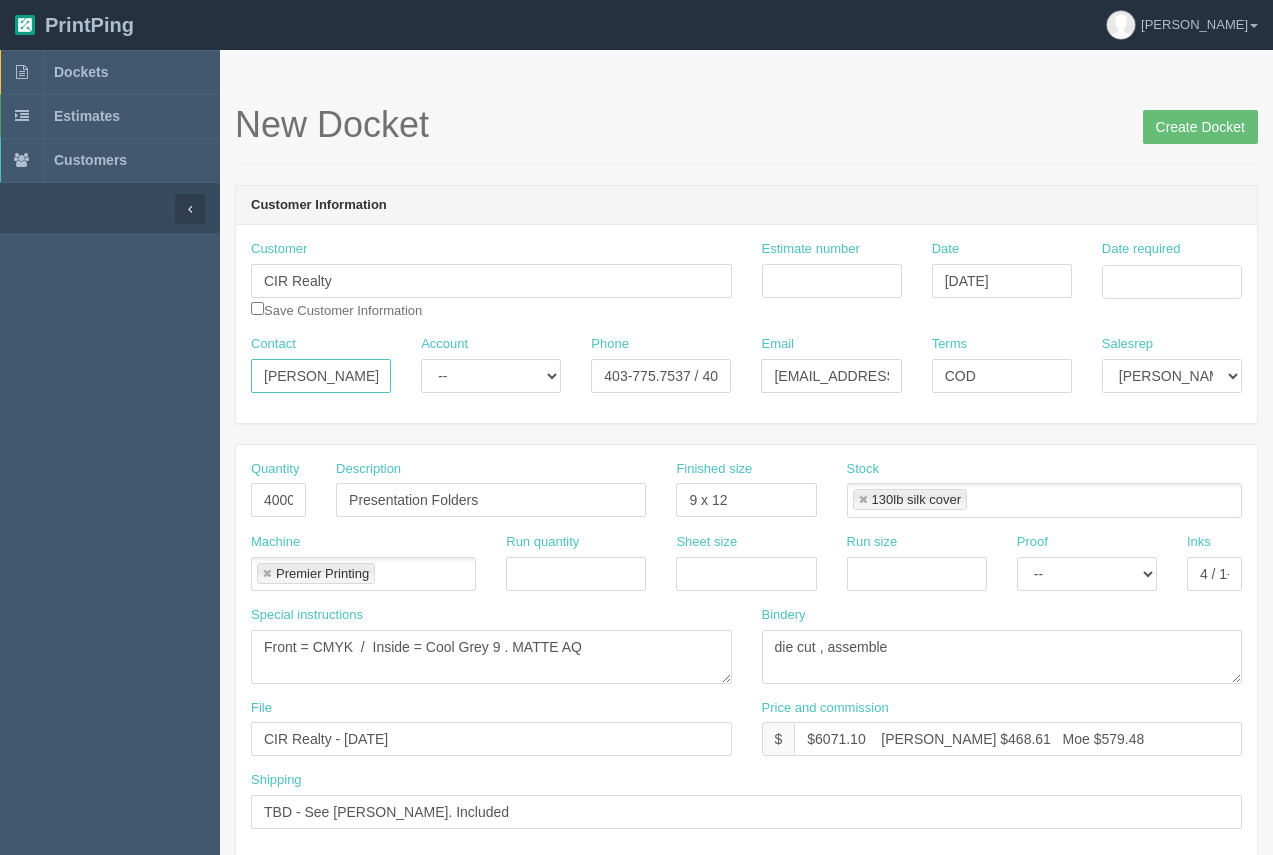 drag, startPoint x: 359, startPoint y: 375, endPoint x: 272, endPoint y: 384, distance: 87.46428 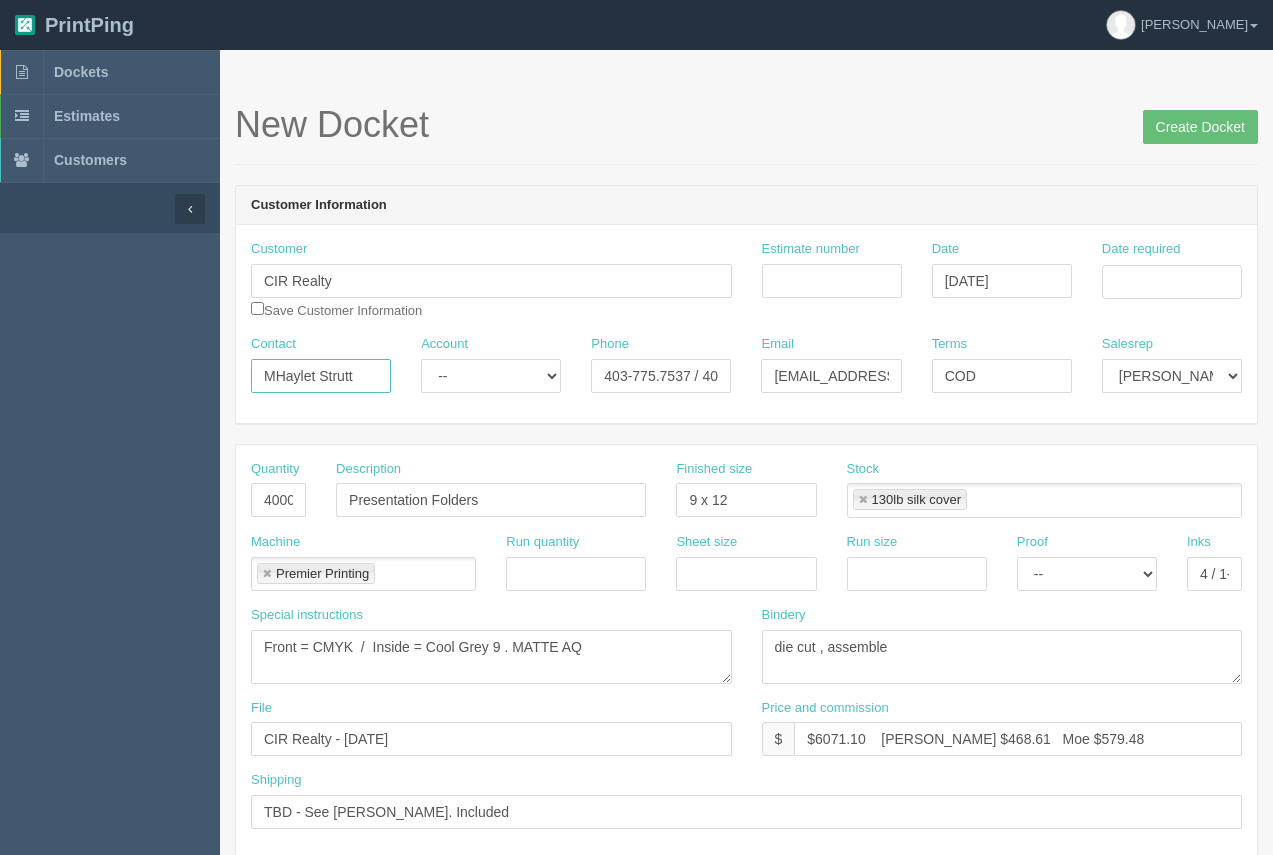 click on "MHaylet Strutt" at bounding box center (321, 376) 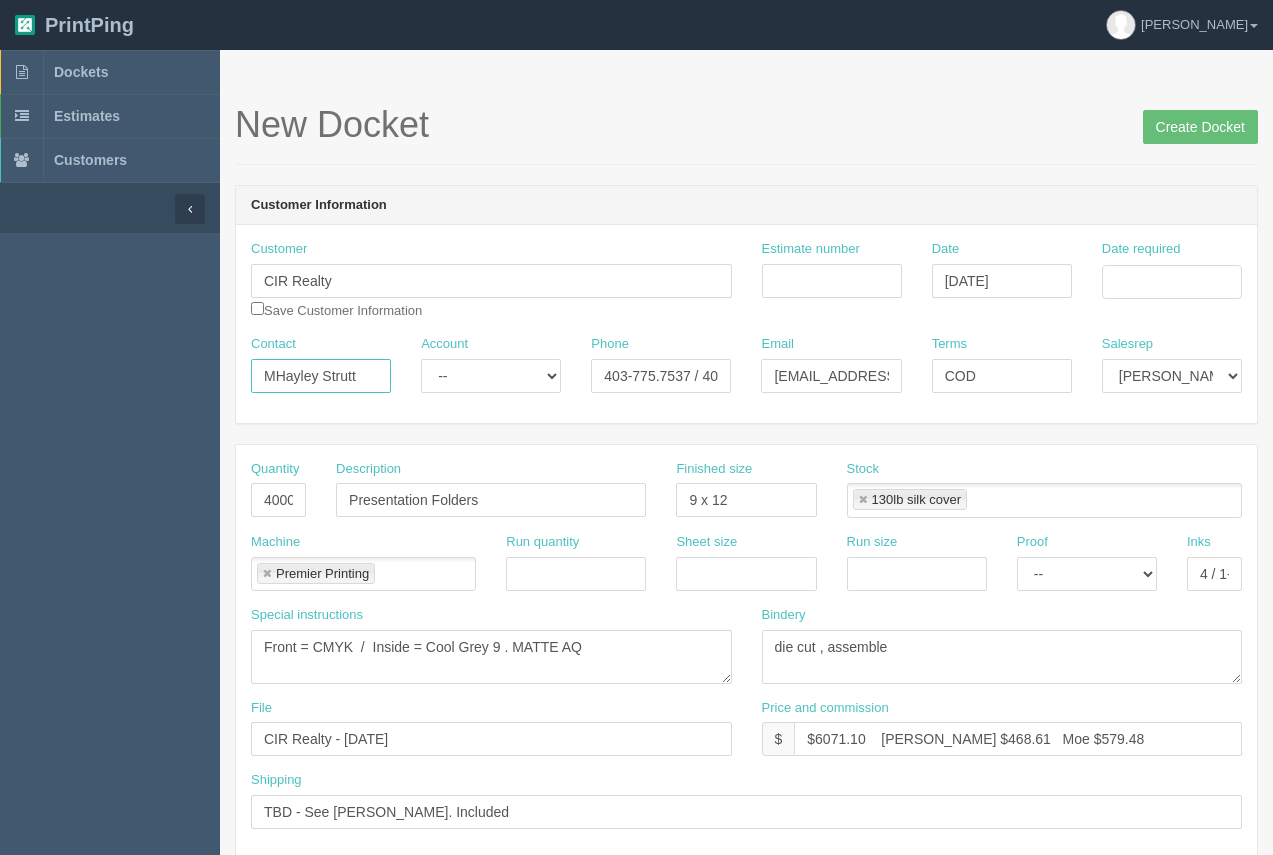click on "MHayley Strutt" at bounding box center [321, 376] 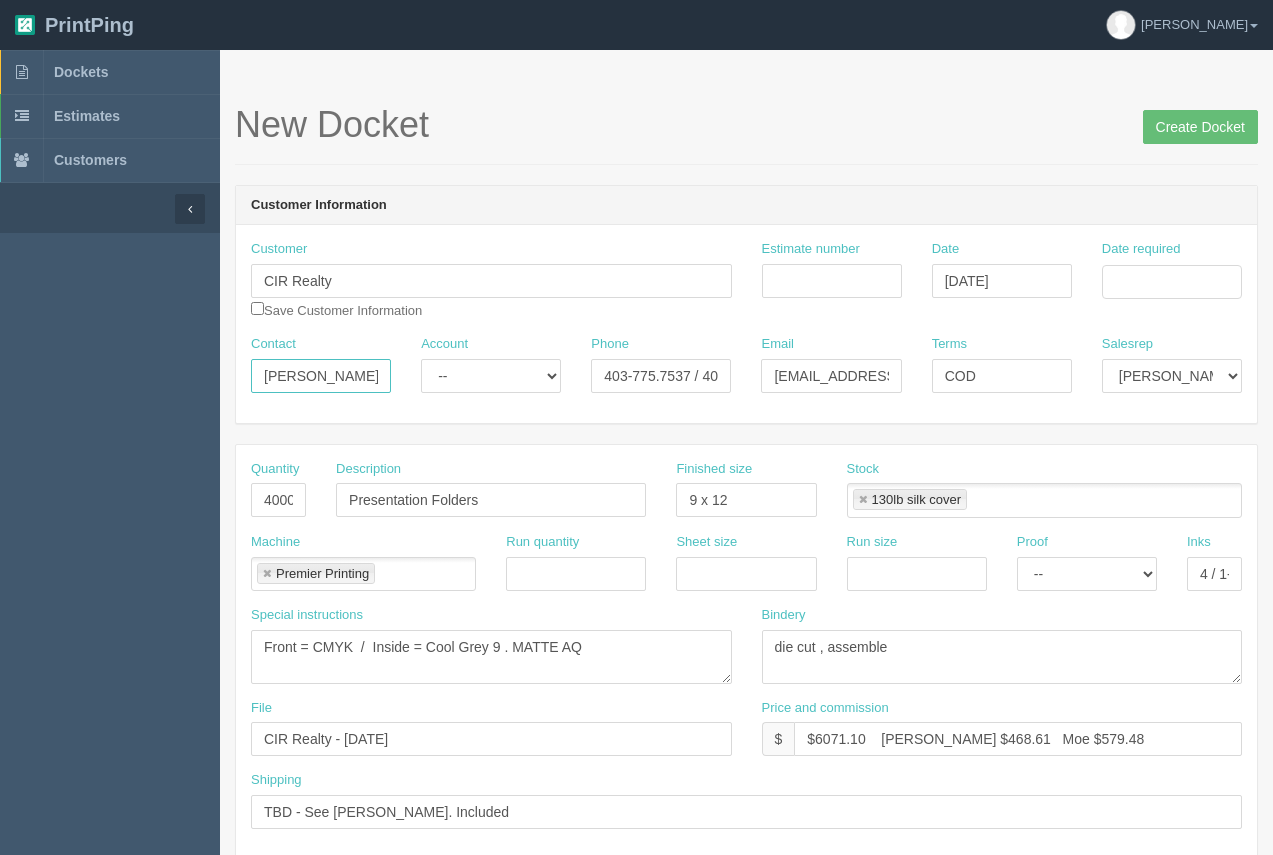 type on "[PERSON_NAME]" 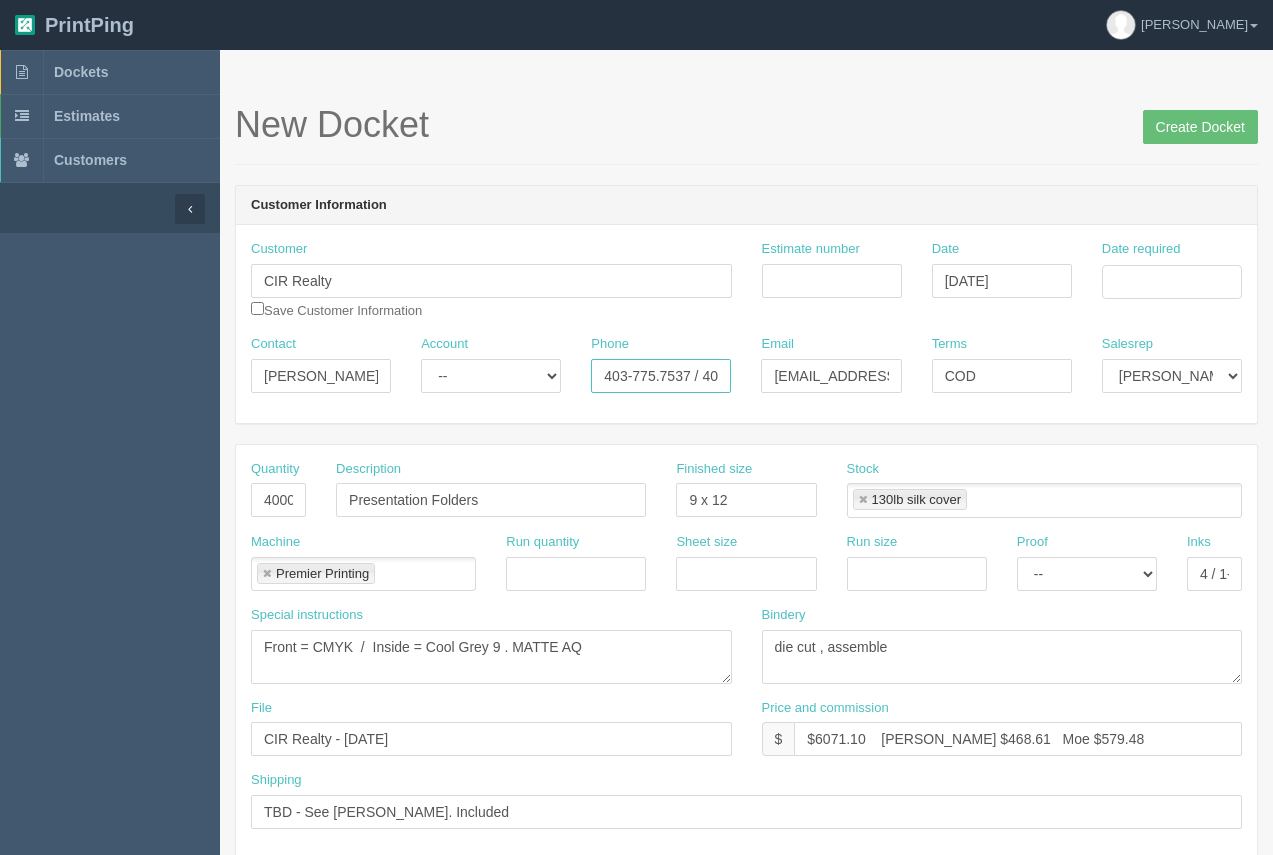 click on "403-775.7537 / 403.667.2748" at bounding box center [661, 376] 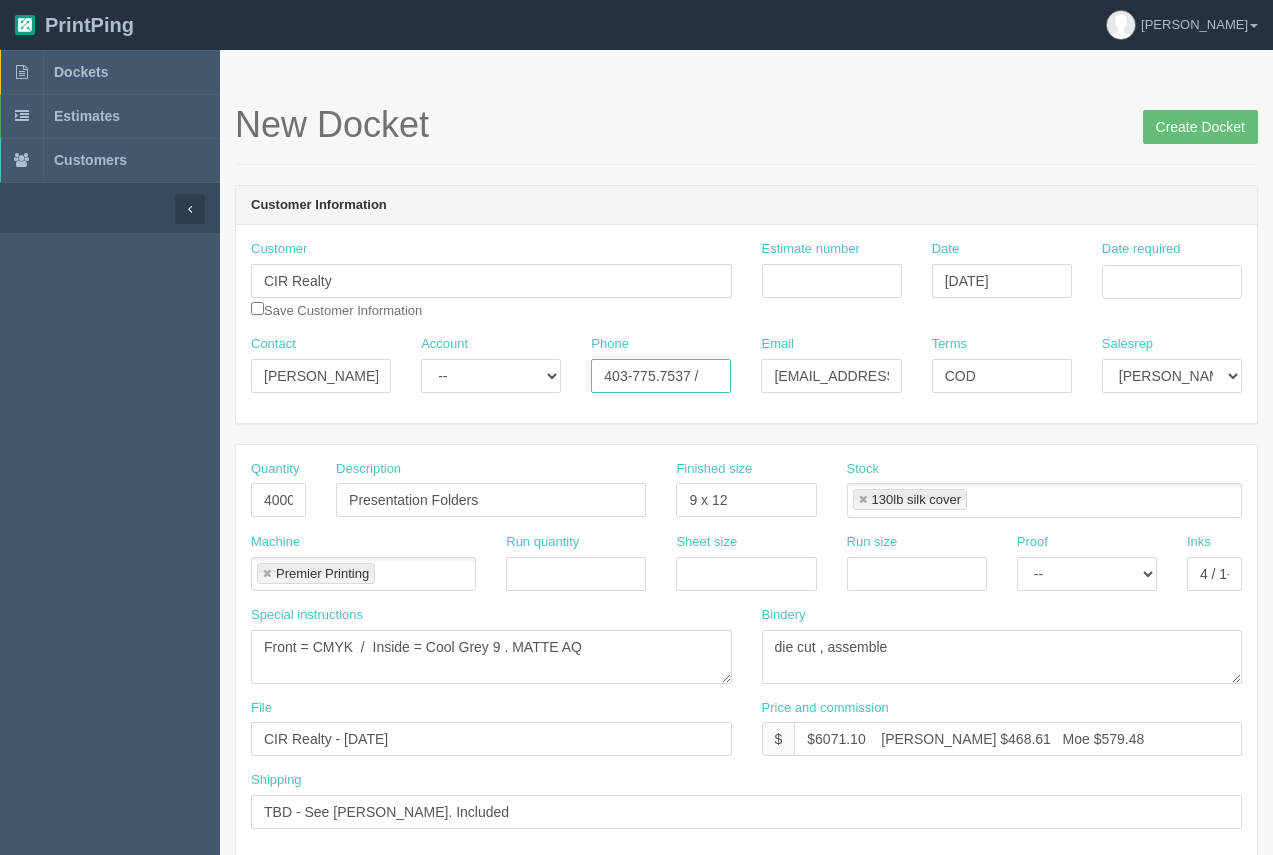 scroll, scrollTop: 0, scrollLeft: 0, axis: both 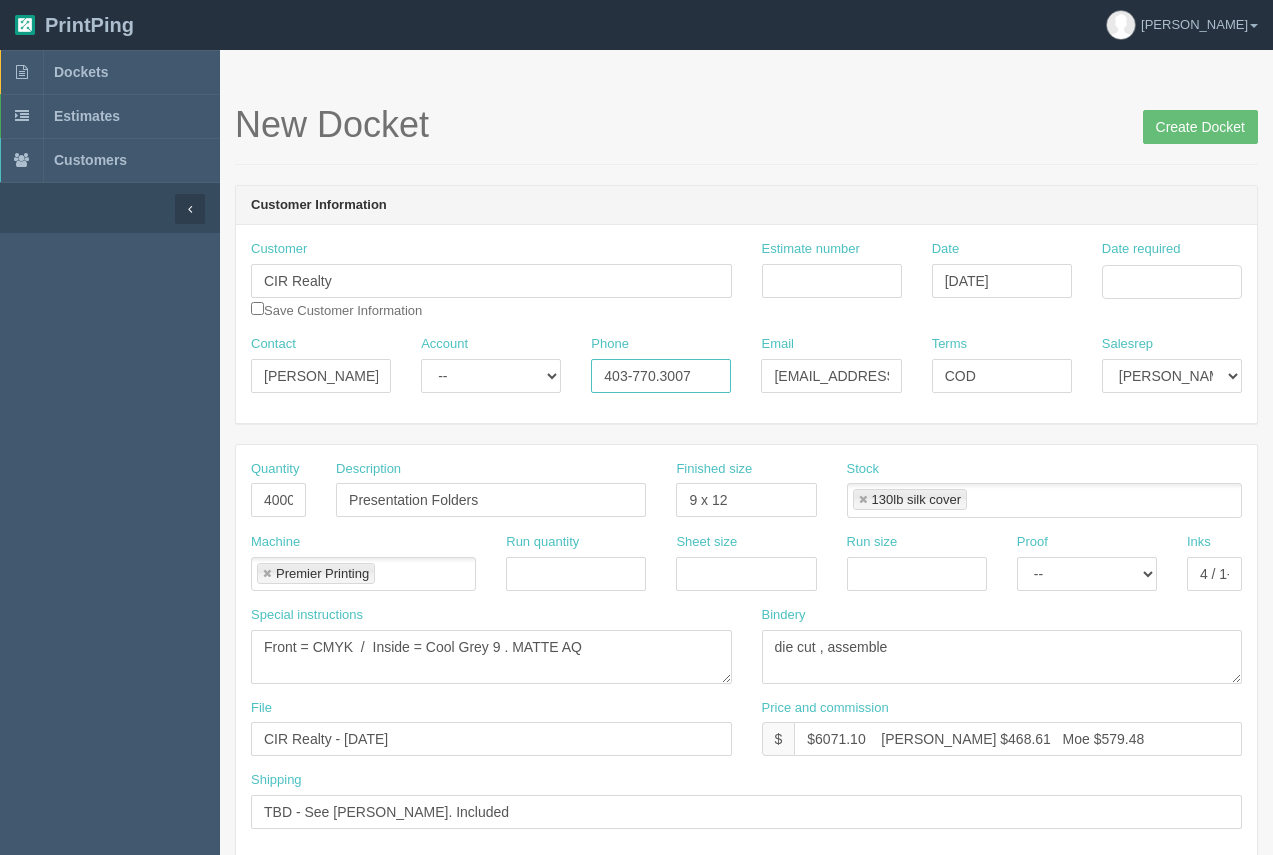type on "403-770.3007" 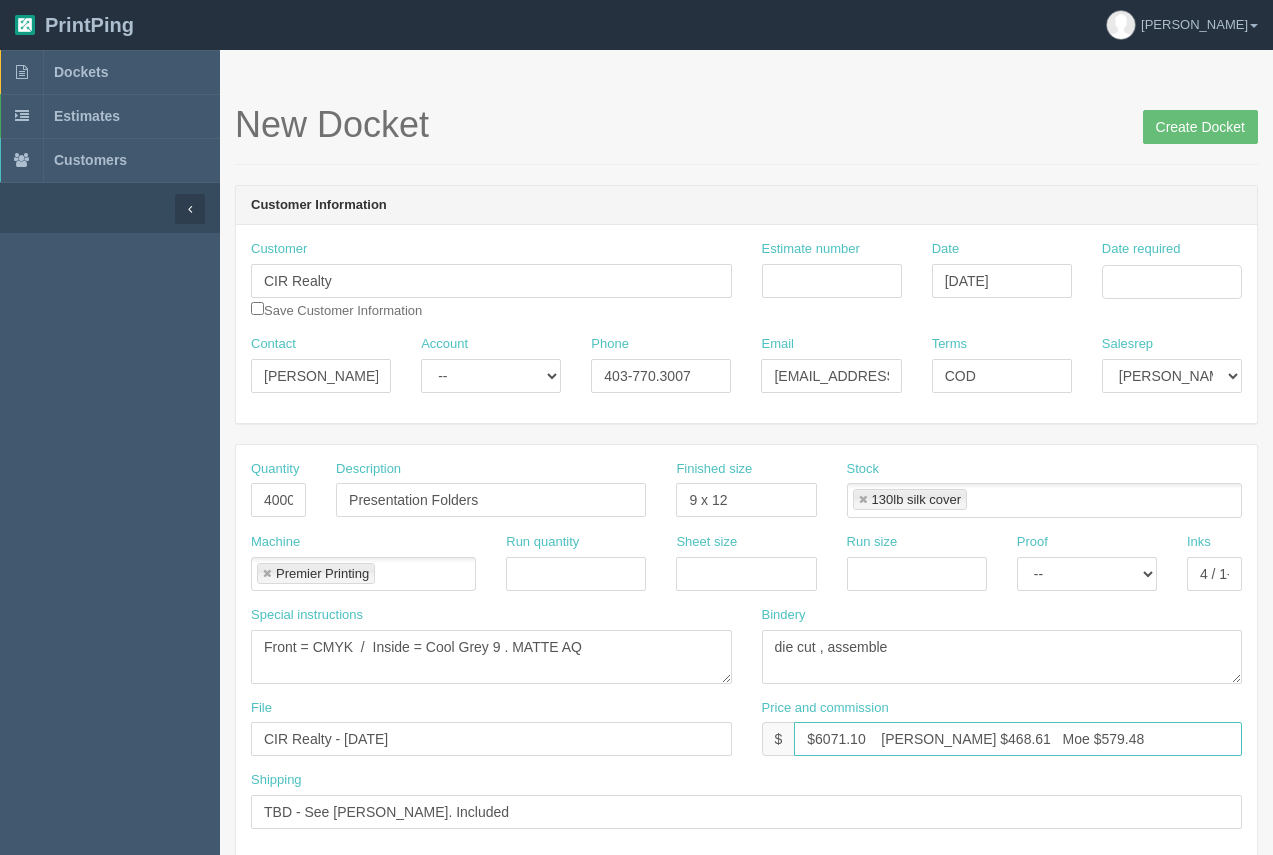 drag, startPoint x: 855, startPoint y: 738, endPoint x: 822, endPoint y: 737, distance: 33.01515 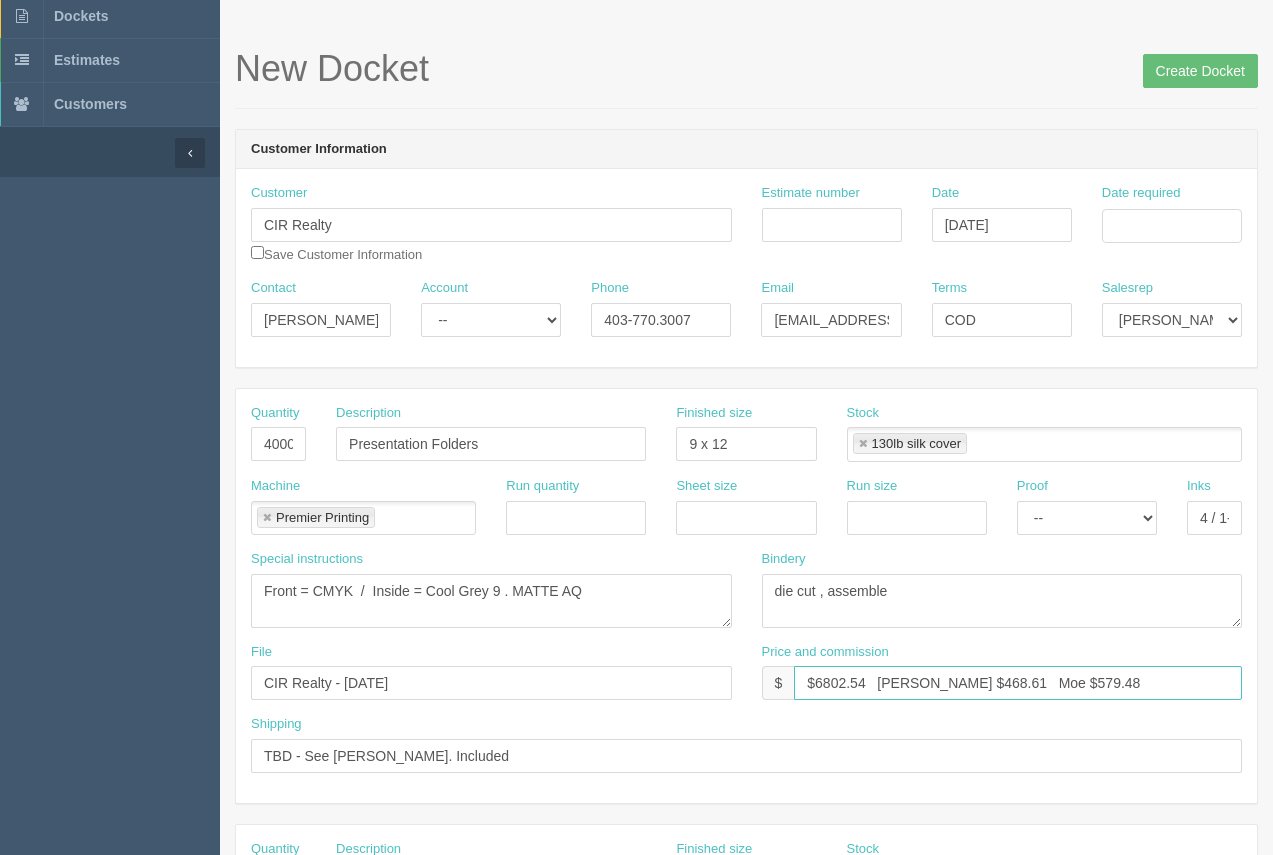 scroll, scrollTop: 77, scrollLeft: 0, axis: vertical 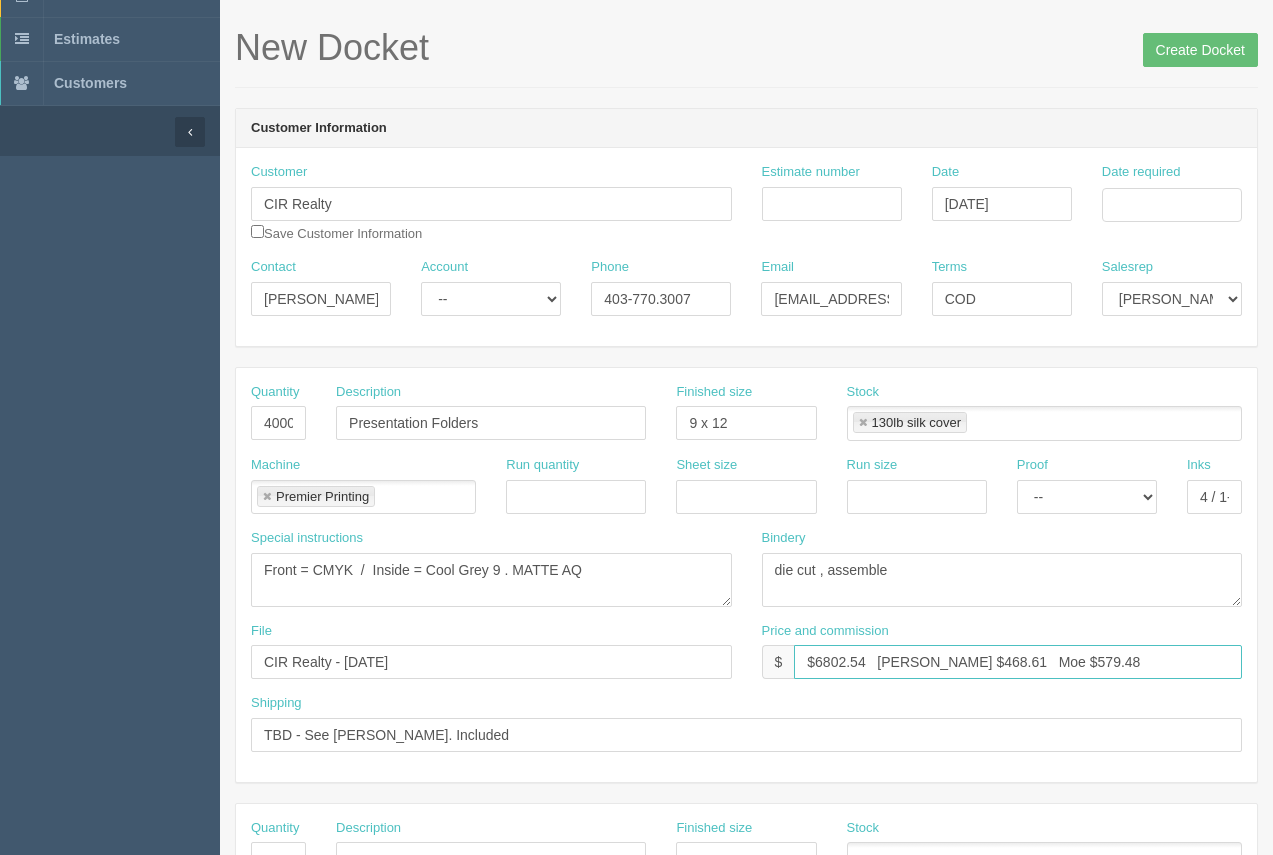 drag, startPoint x: 950, startPoint y: 666, endPoint x: 904, endPoint y: 662, distance: 46.173584 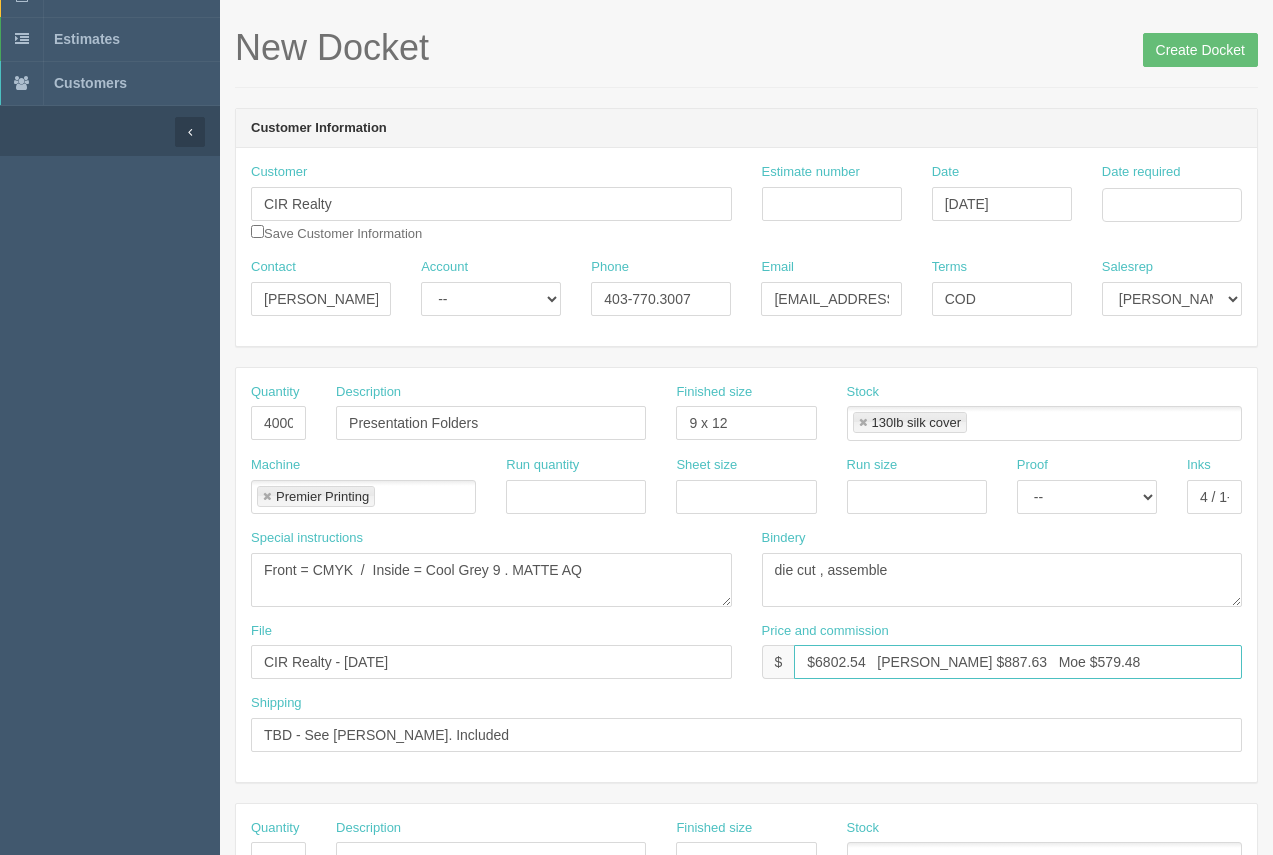 type on "$6802.54   [PERSON_NAME] $887.63   Moe $579.48" 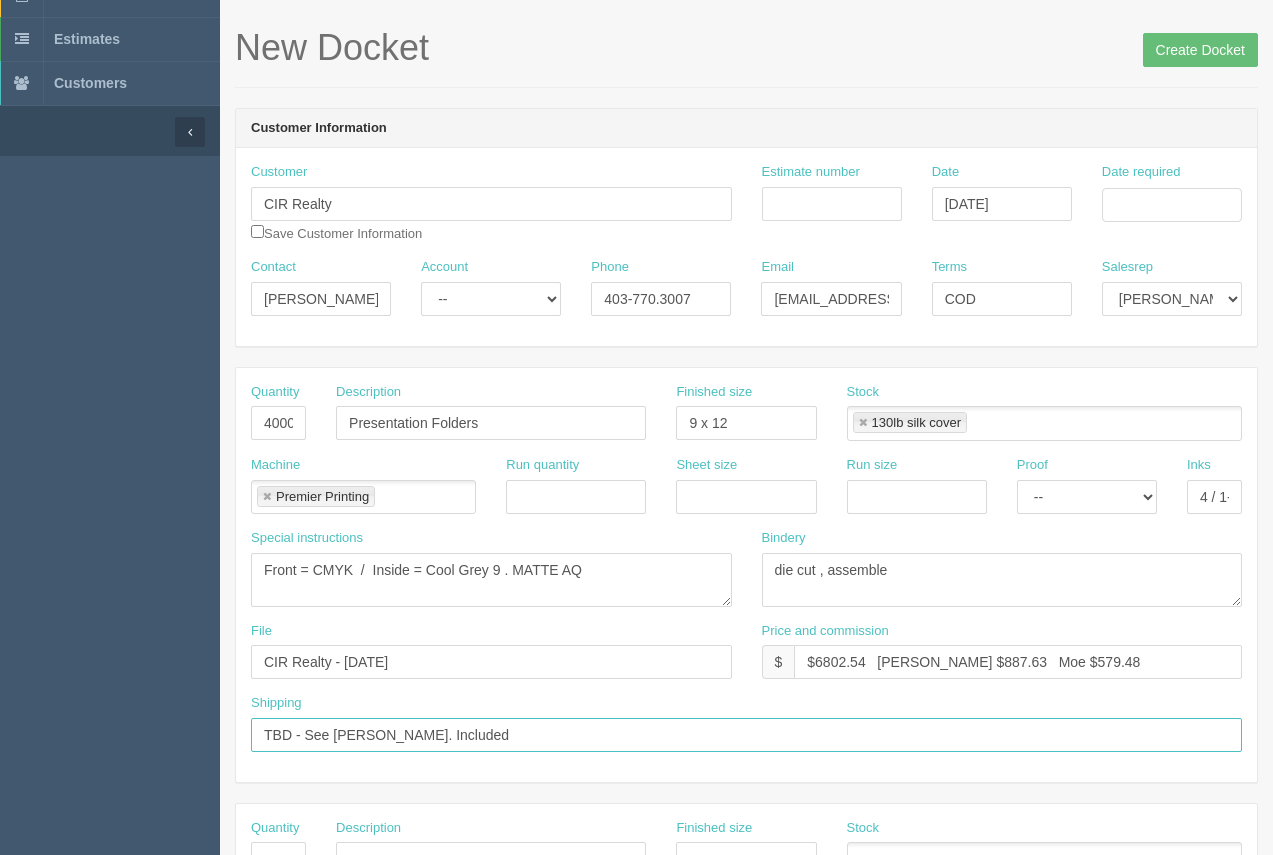 drag, startPoint x: 437, startPoint y: 737, endPoint x: 255, endPoint y: 728, distance: 182.2224 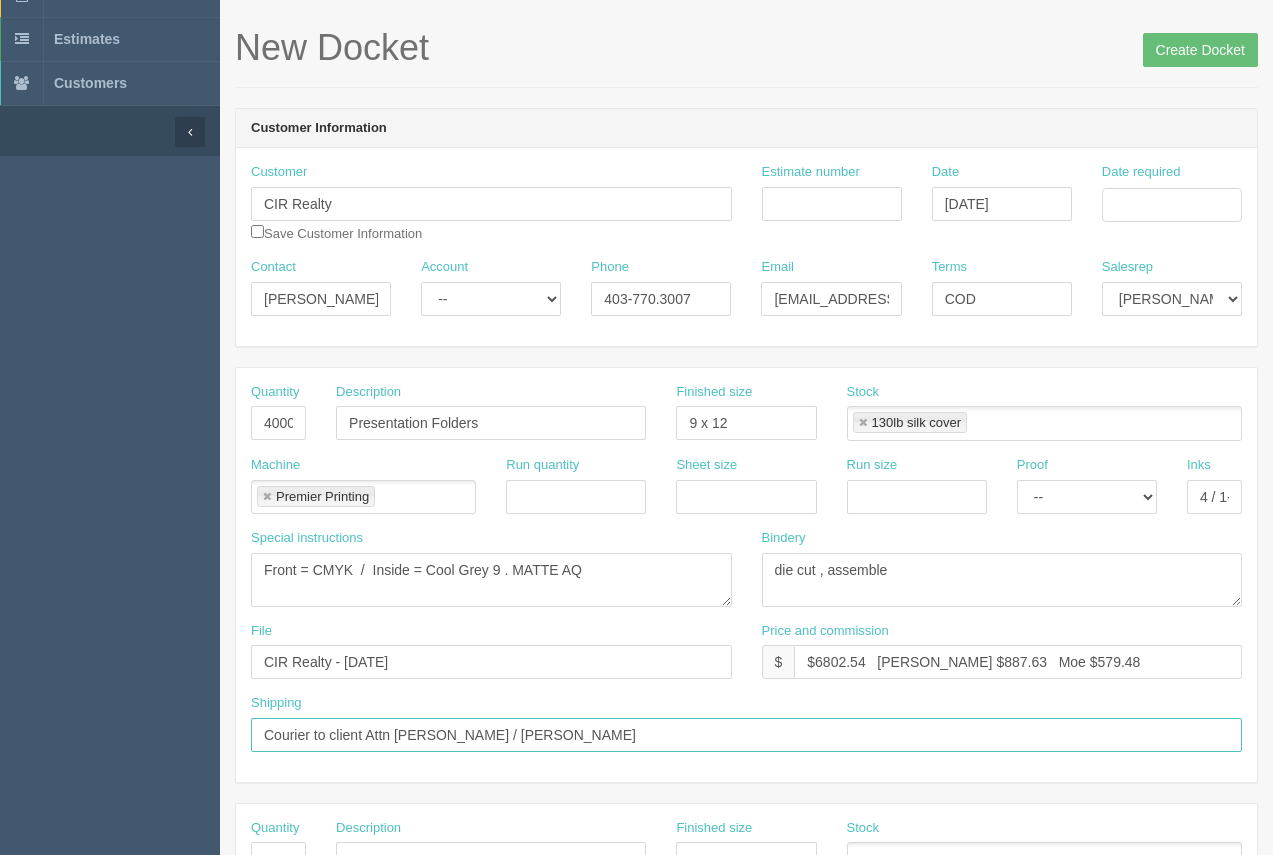 click on "Courier to client Attn [PERSON_NAME] / [PERSON_NAME]" at bounding box center [746, 735] 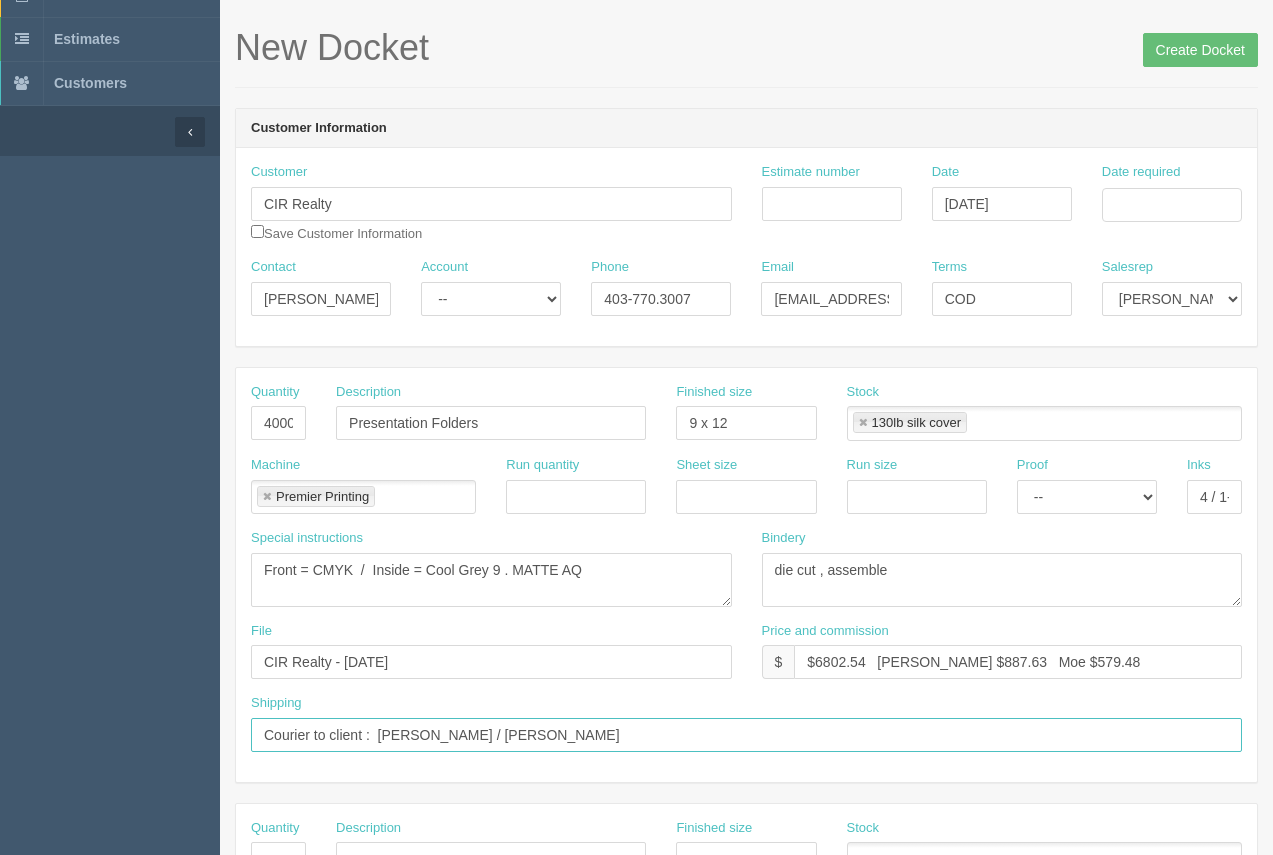 click on "Courier to client :  [PERSON_NAME] / [PERSON_NAME]" at bounding box center (746, 735) 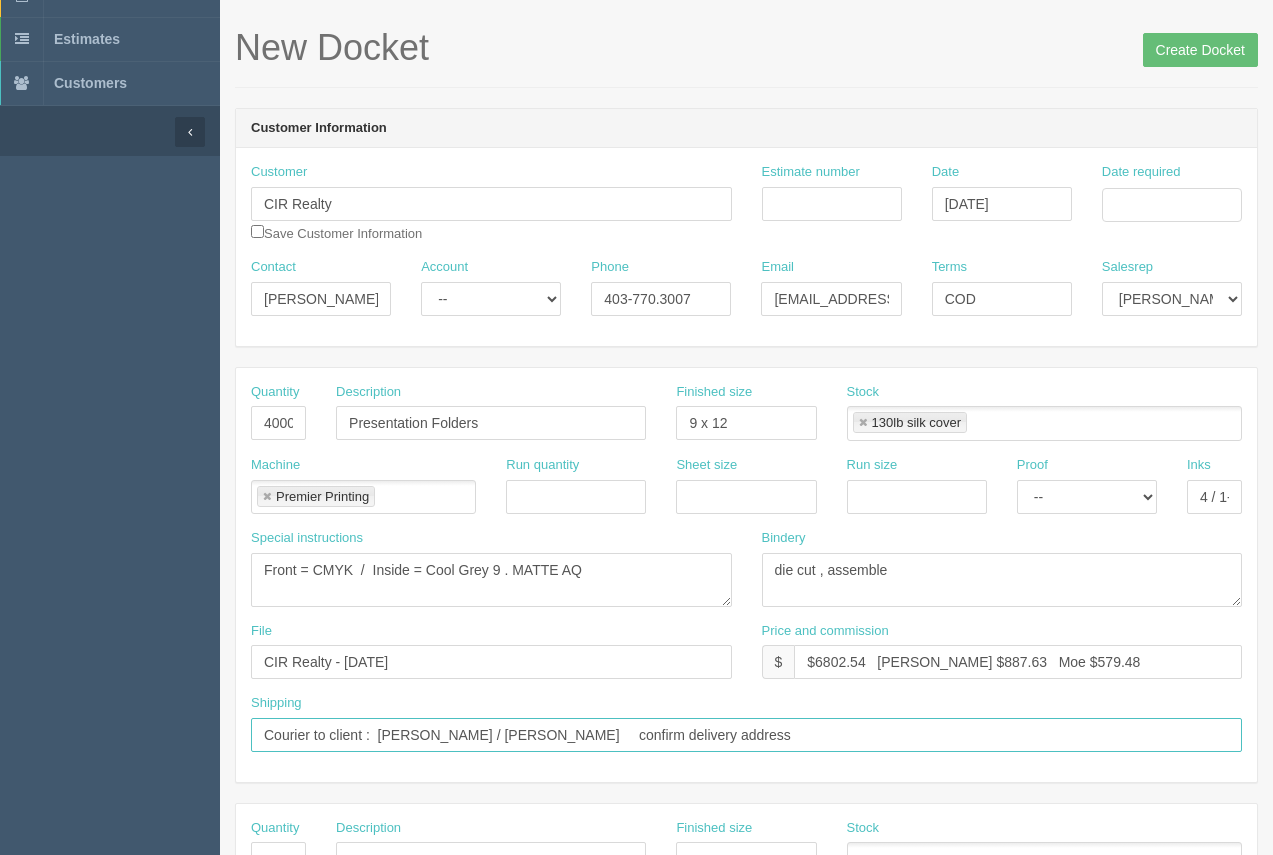 type on "Courier to client :  [PERSON_NAME] / [PERSON_NAME]     confirm delivery address" 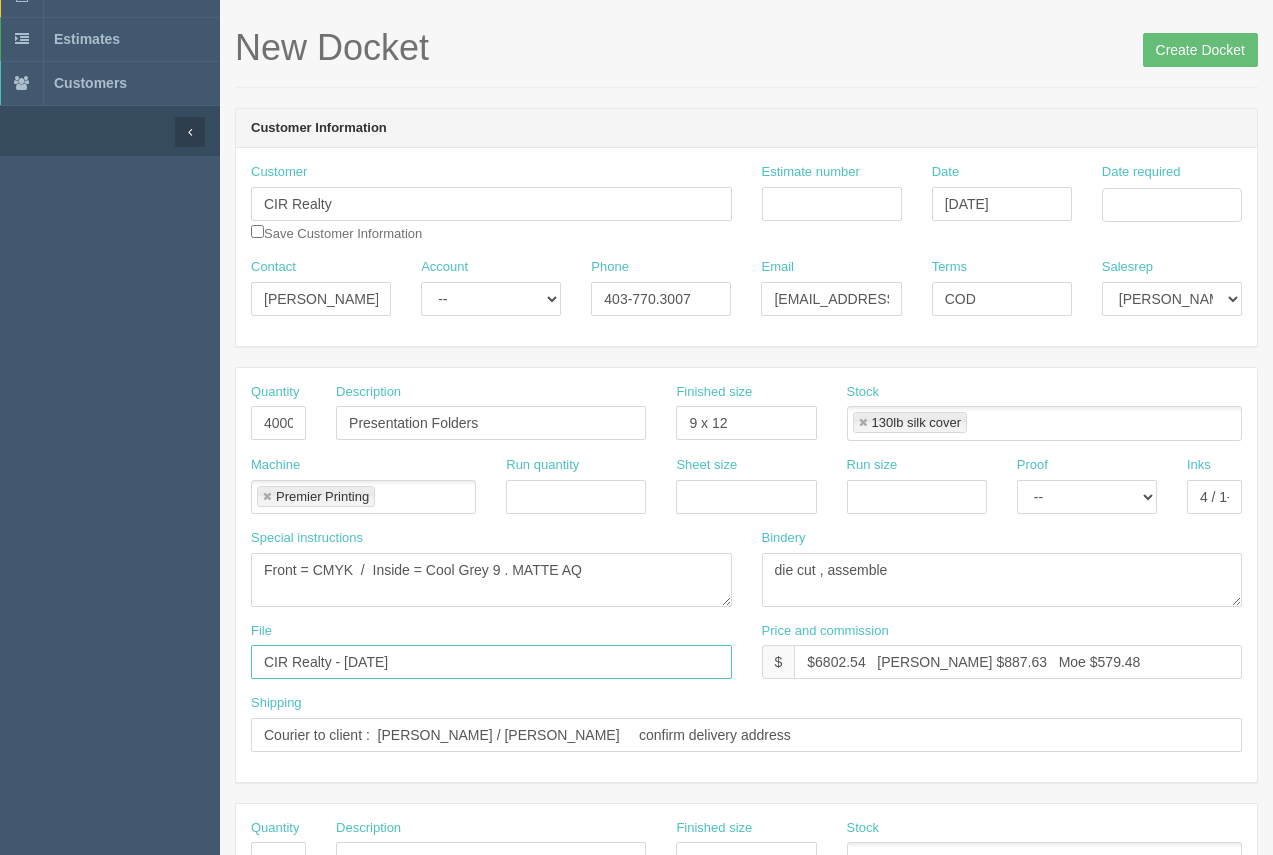 drag, startPoint x: 448, startPoint y: 671, endPoint x: 359, endPoint y: 660, distance: 89.6772 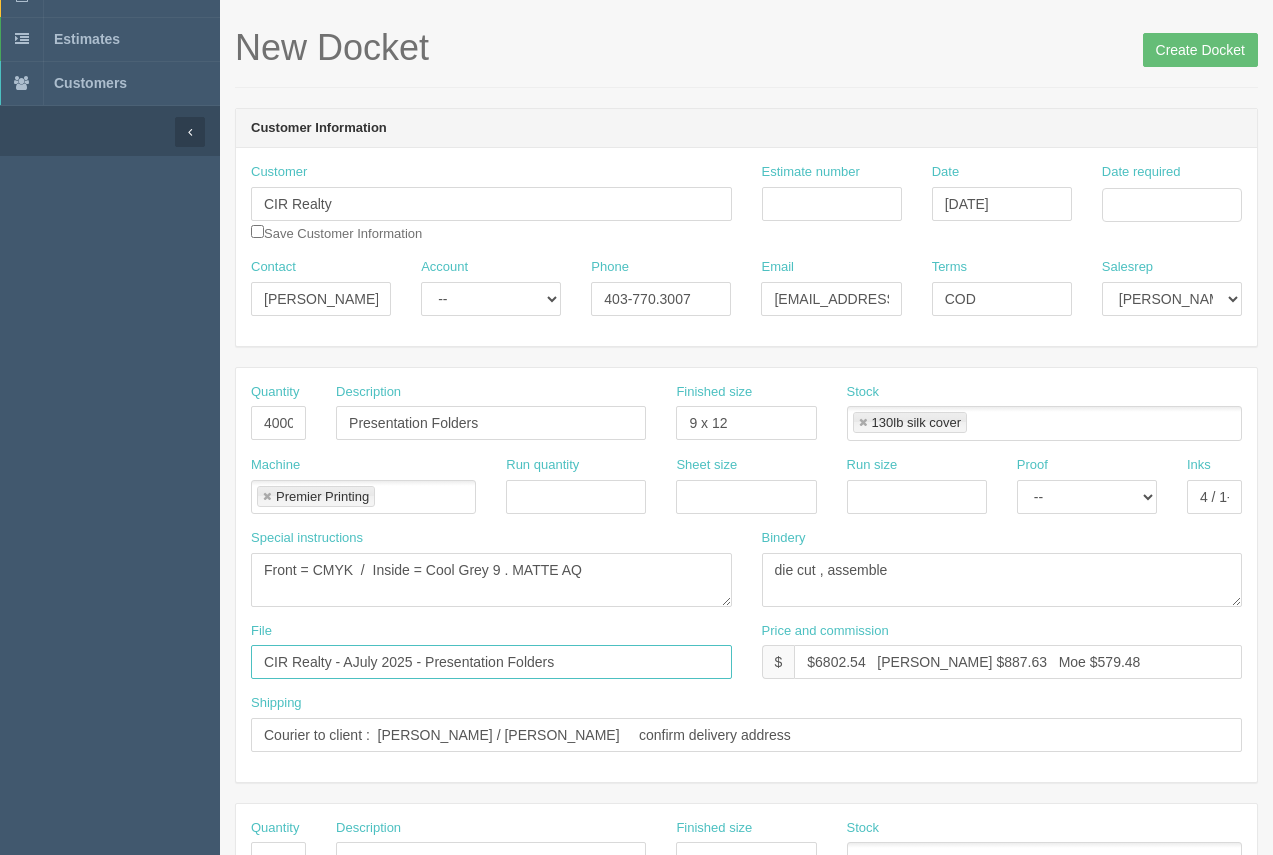 type on "CIR Realty - AJuly 2025 - Presentation Folders" 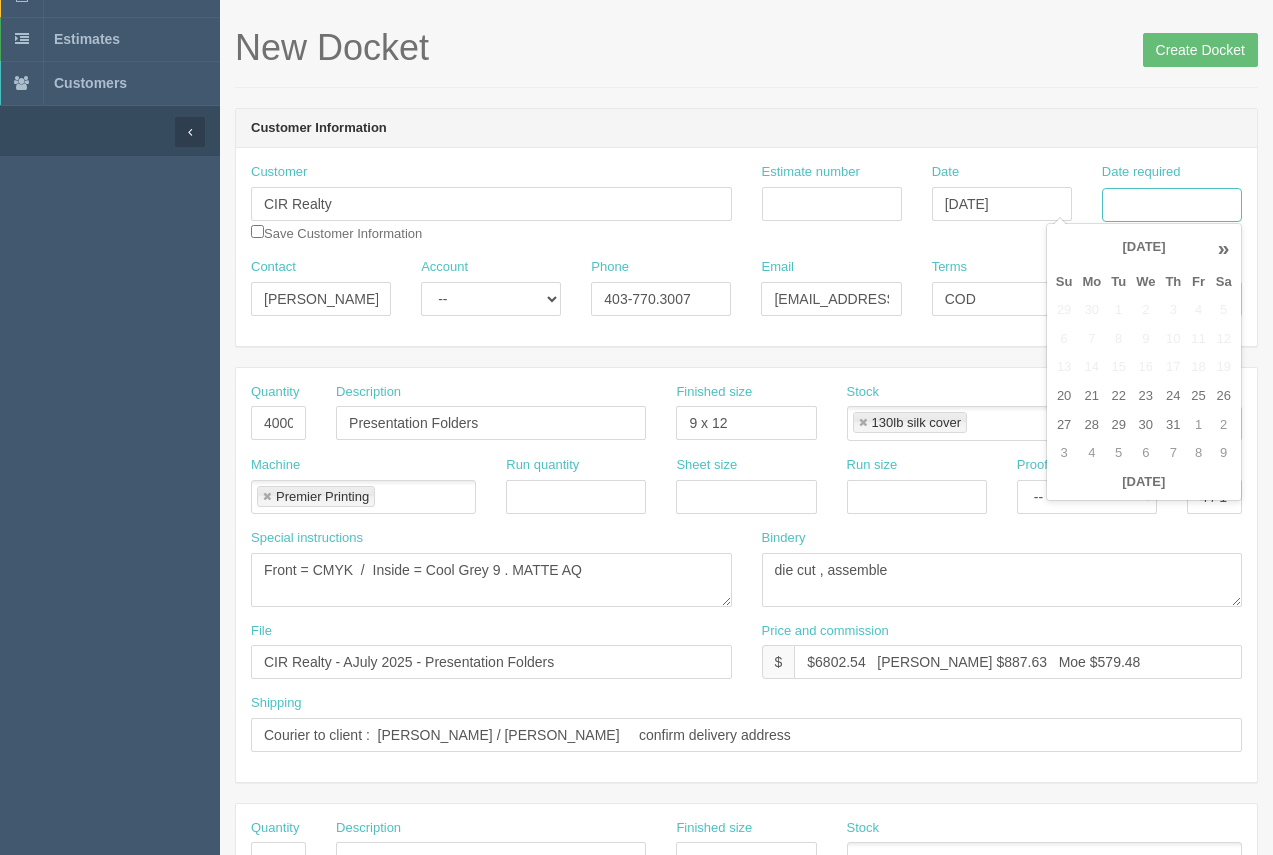 click on "Date required" at bounding box center [1172, 205] 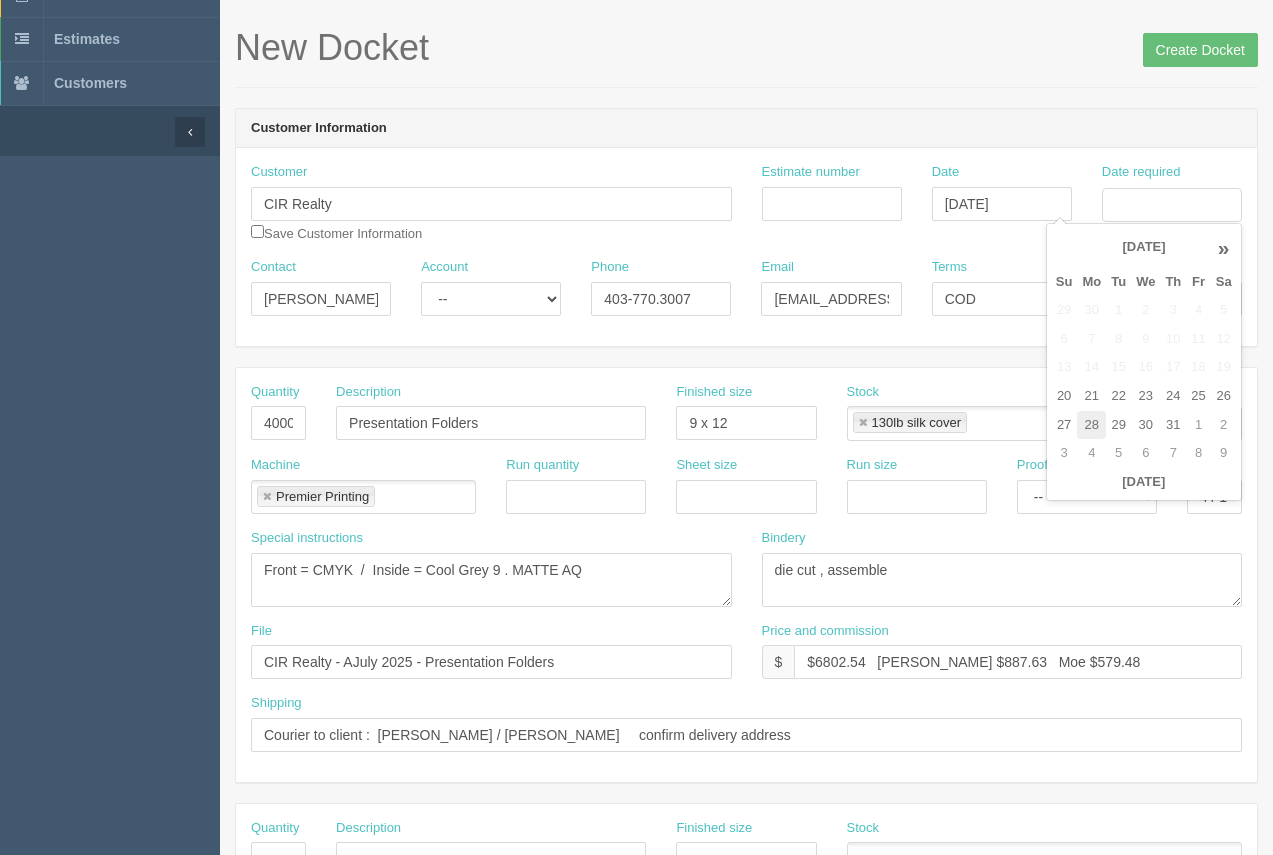 click on "28" at bounding box center [1091, 425] 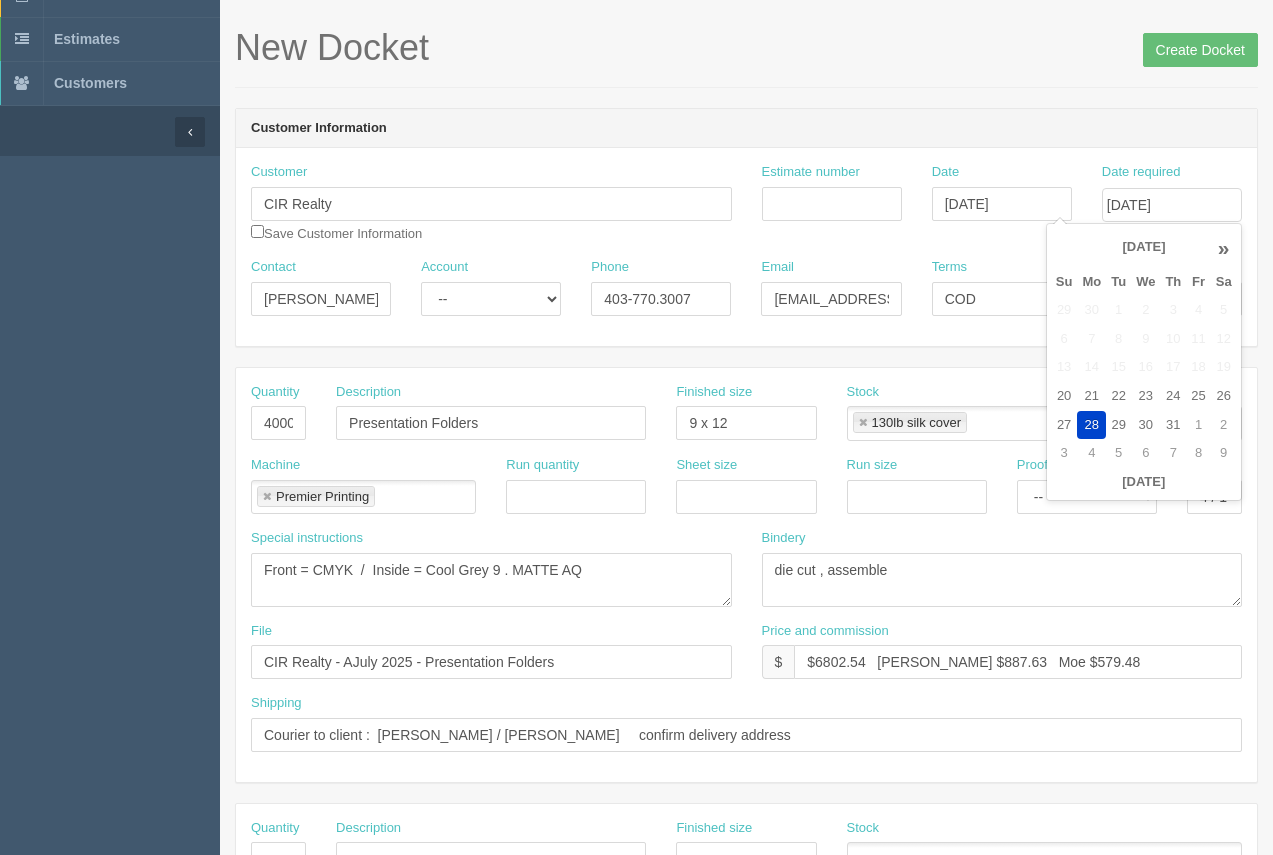 click on "»" at bounding box center (1224, 248) 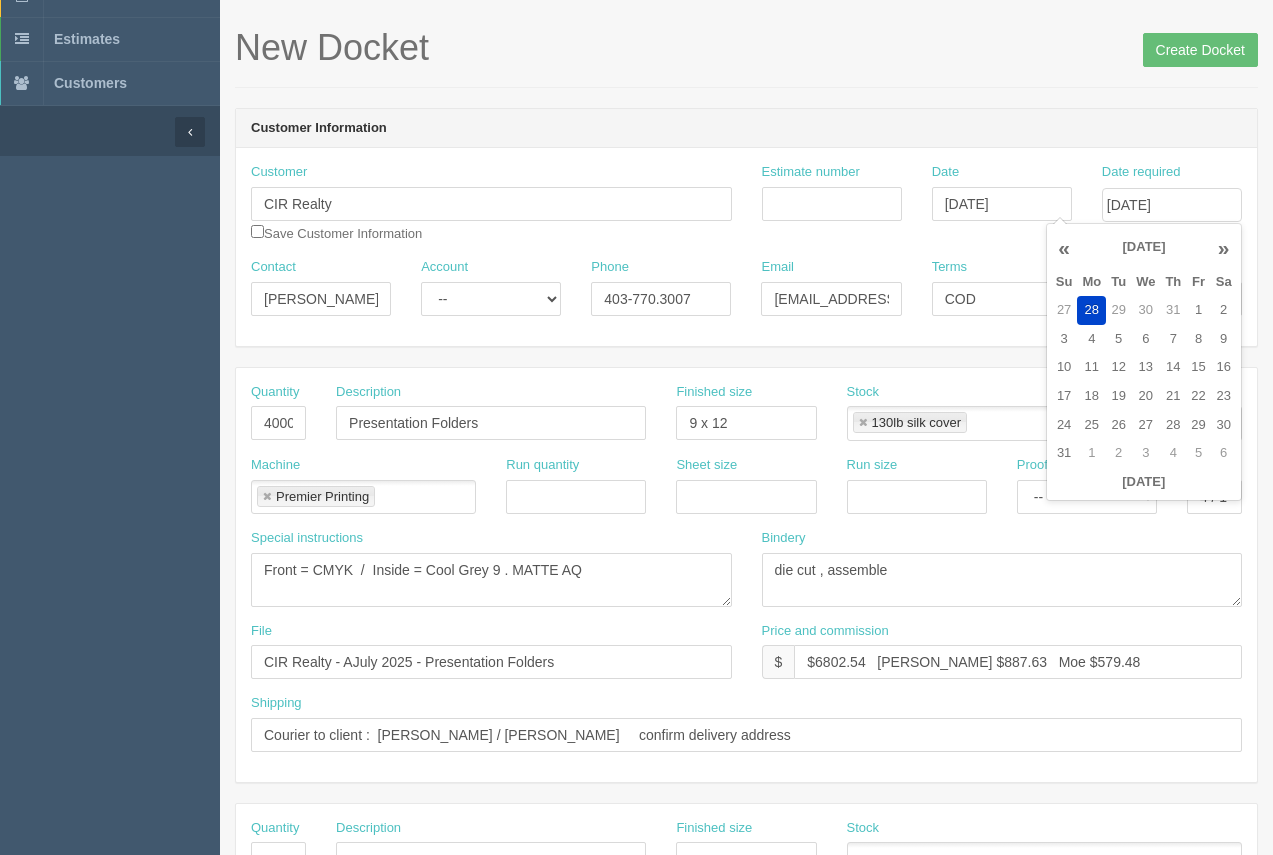 click on "«" at bounding box center [1064, 248] 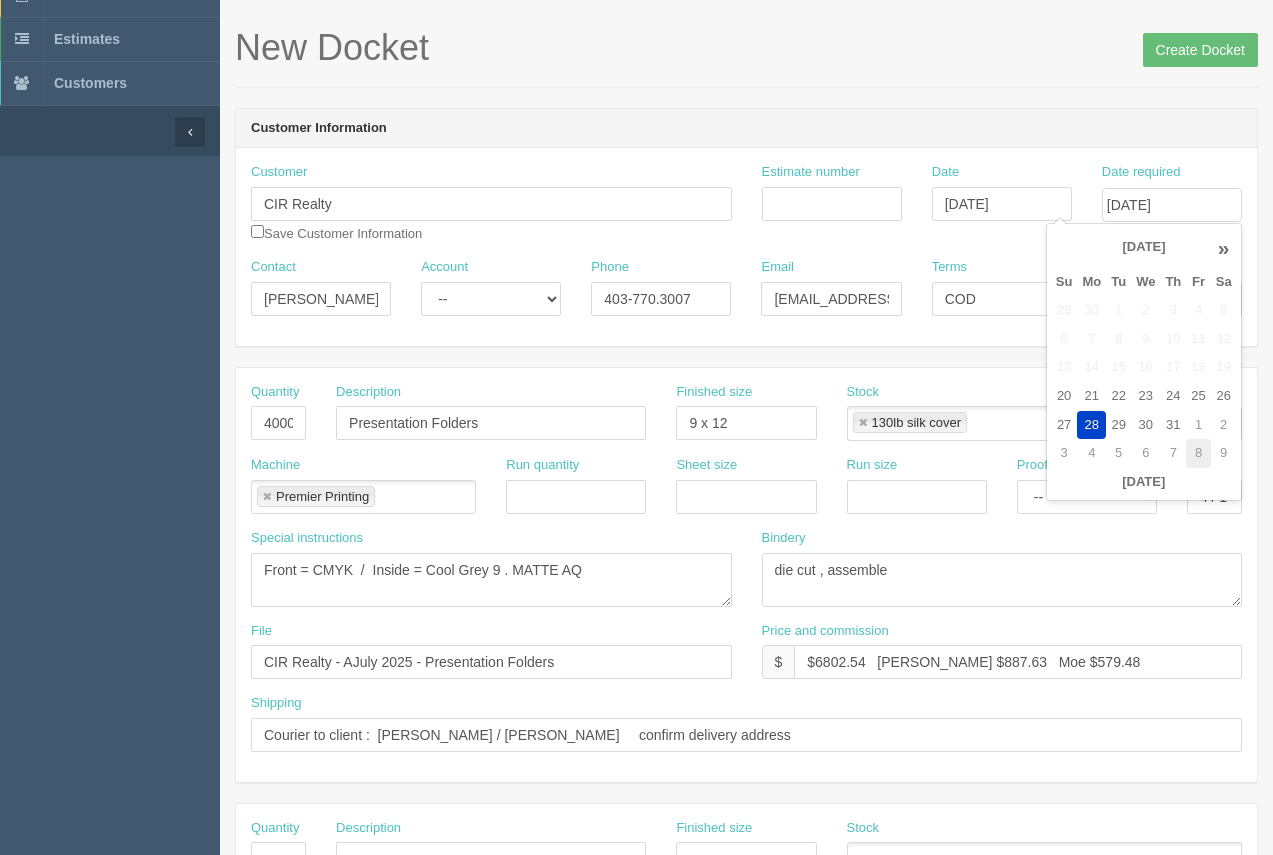 click on "8" at bounding box center (1198, 453) 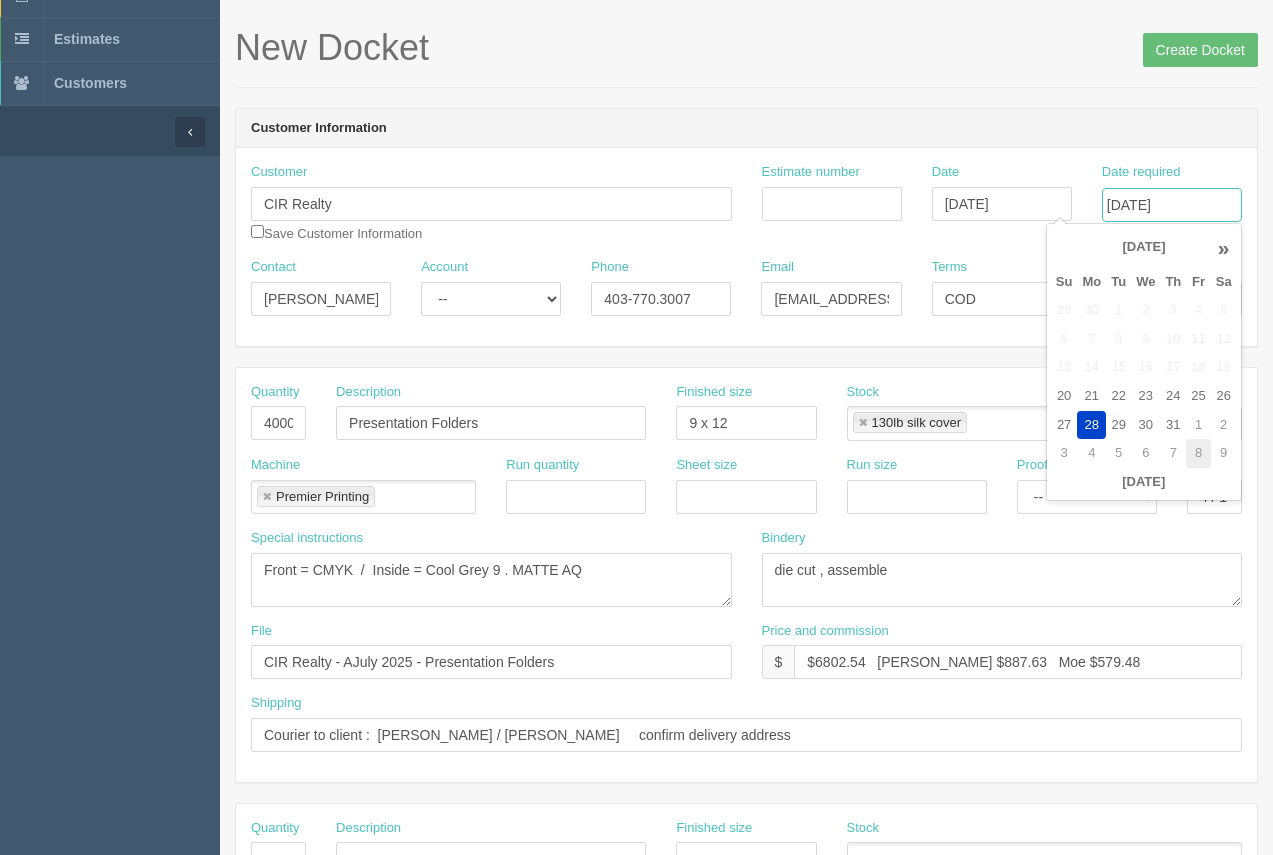 type on "[DATE]" 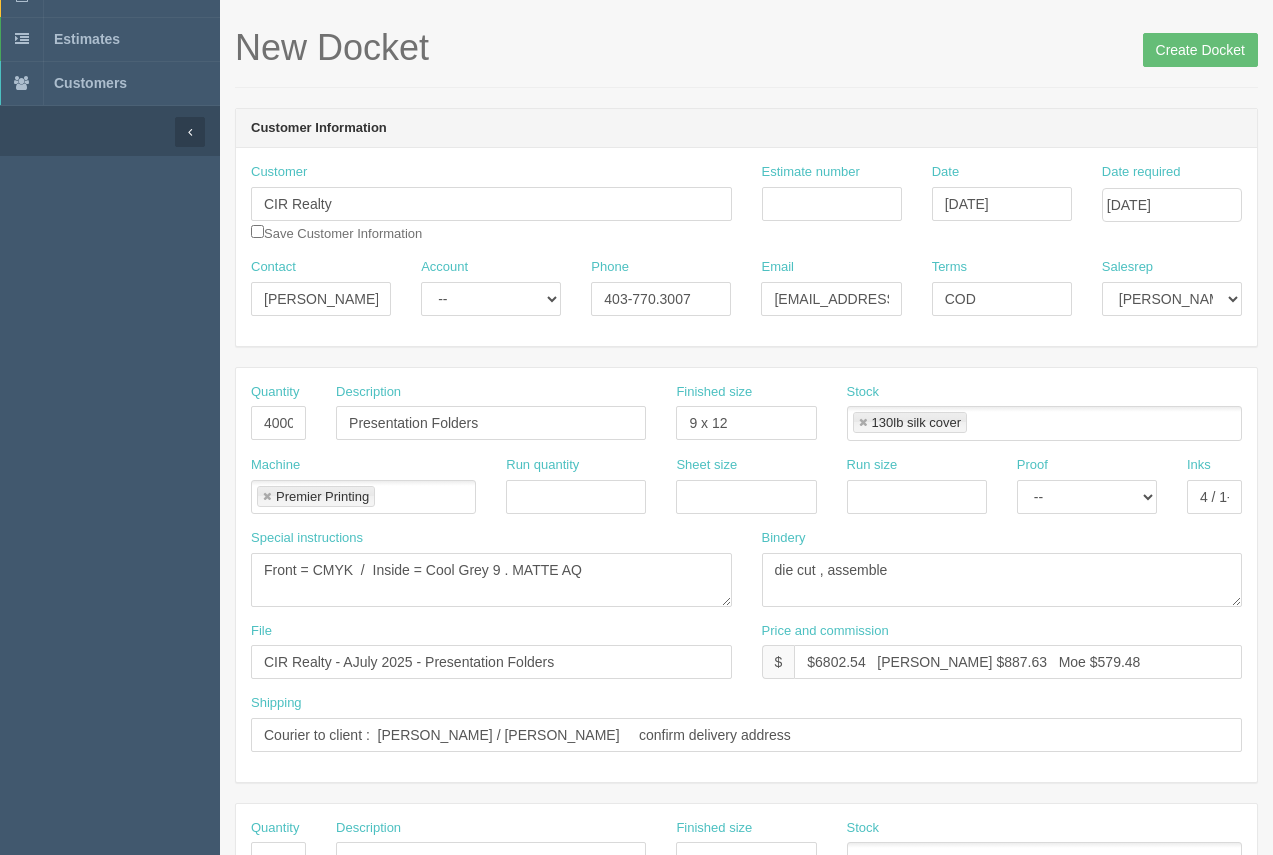 click on "New Docket
Create Docket" at bounding box center (746, 58) 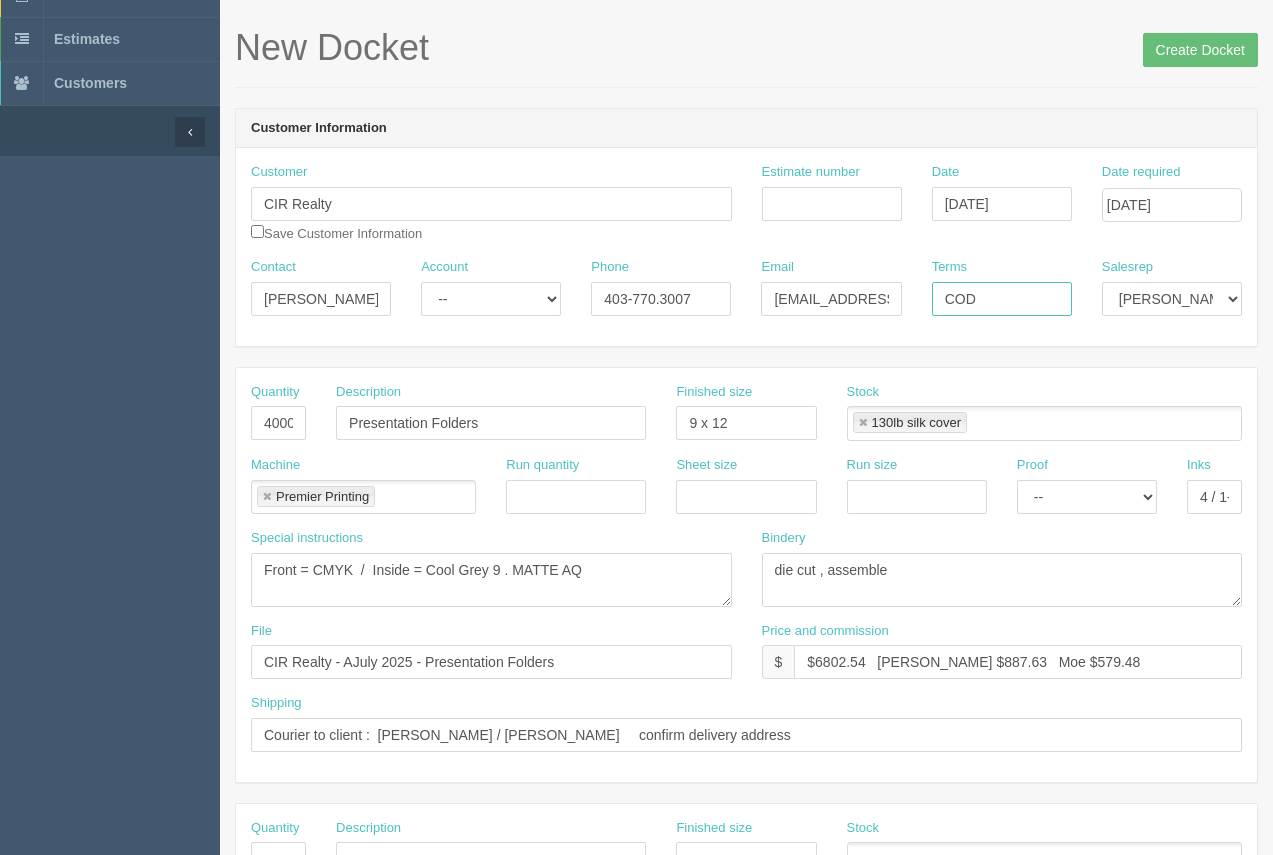 drag, startPoint x: 1004, startPoint y: 303, endPoint x: 925, endPoint y: 309, distance: 79.22752 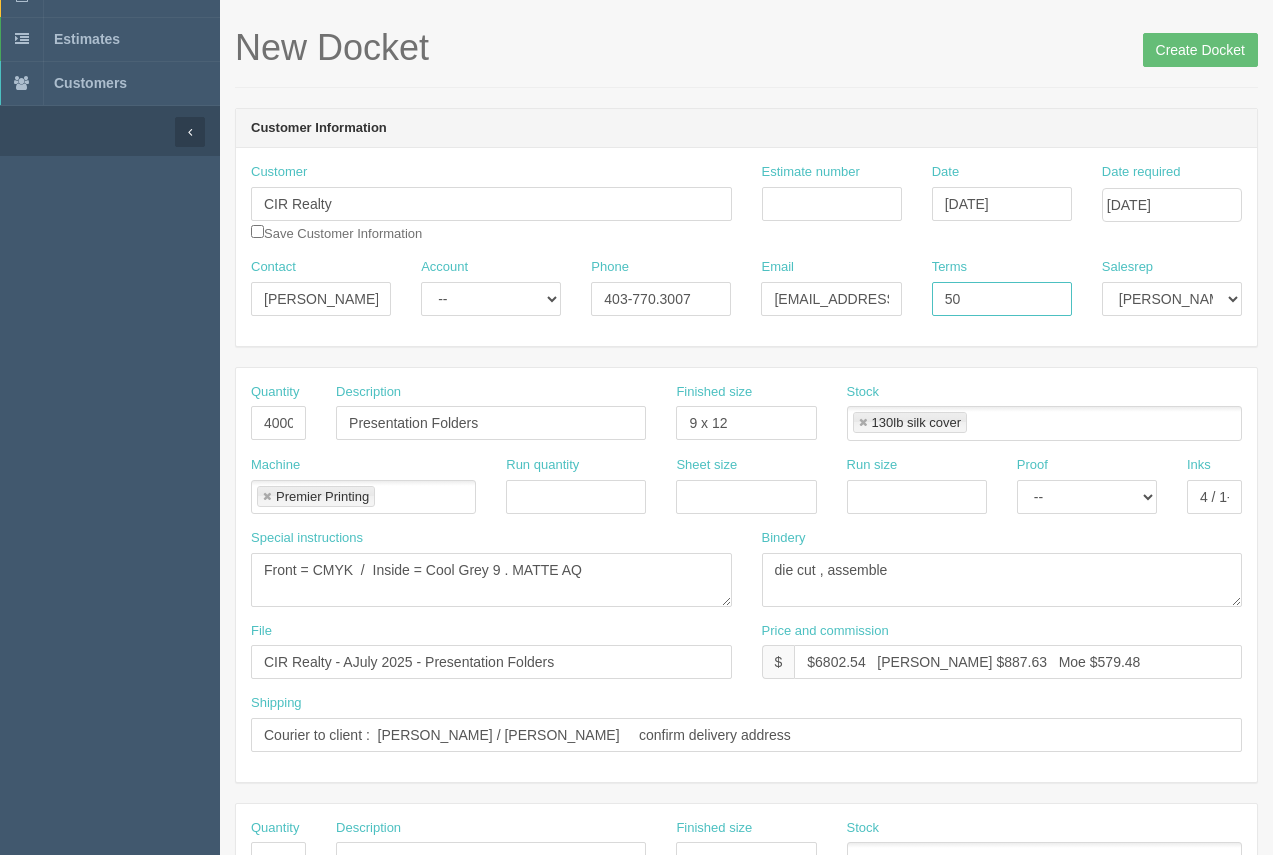 type on "50/50" 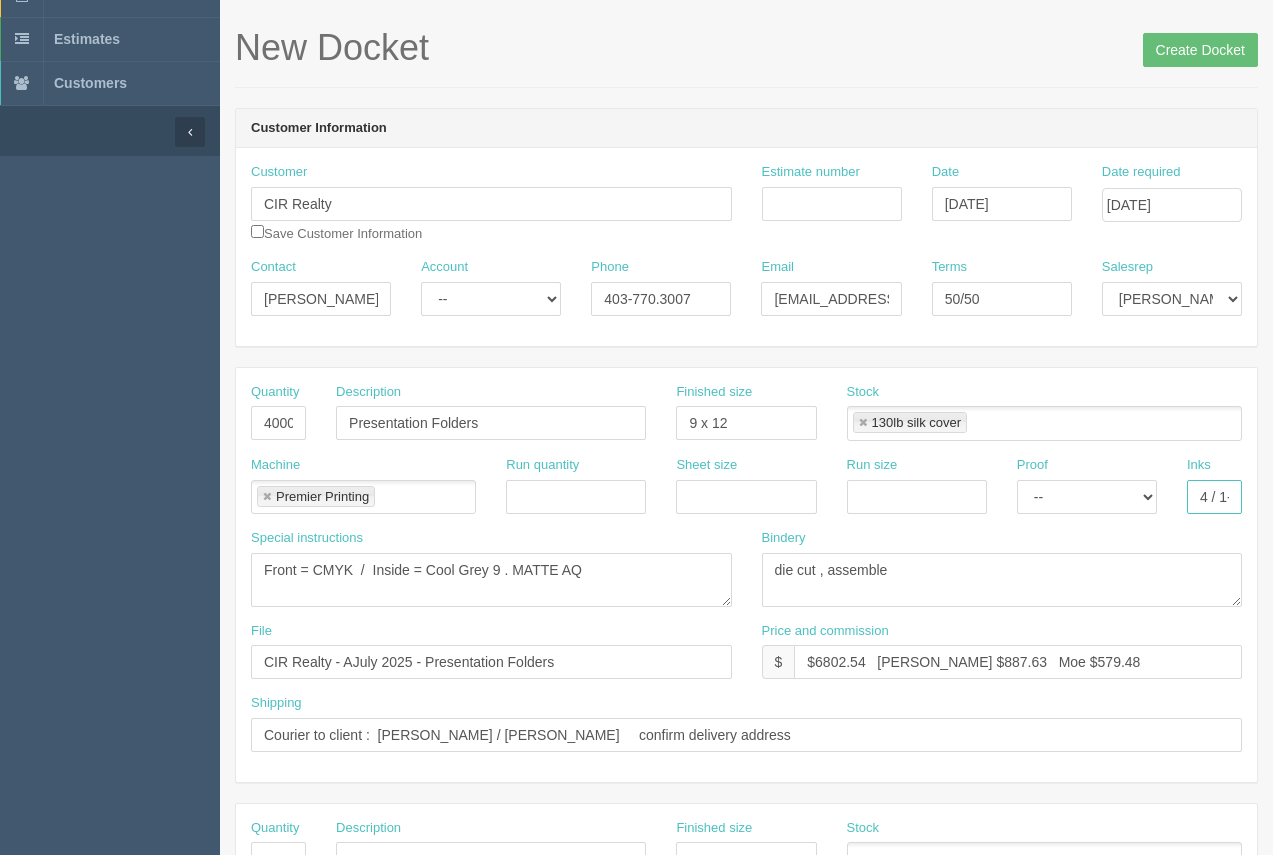 click on "4 / 1-see instruc" at bounding box center [1214, 497] 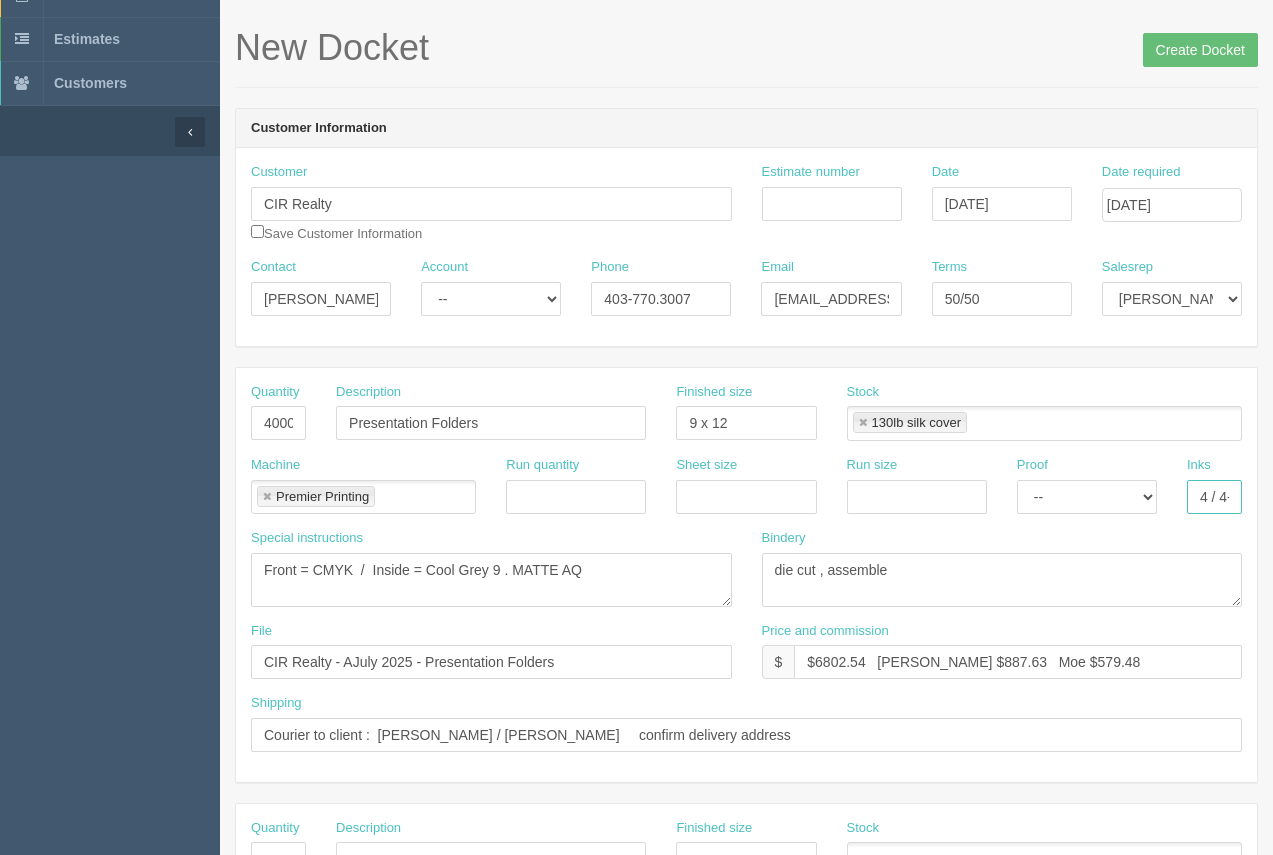 type on "4 / 4-see instruc" 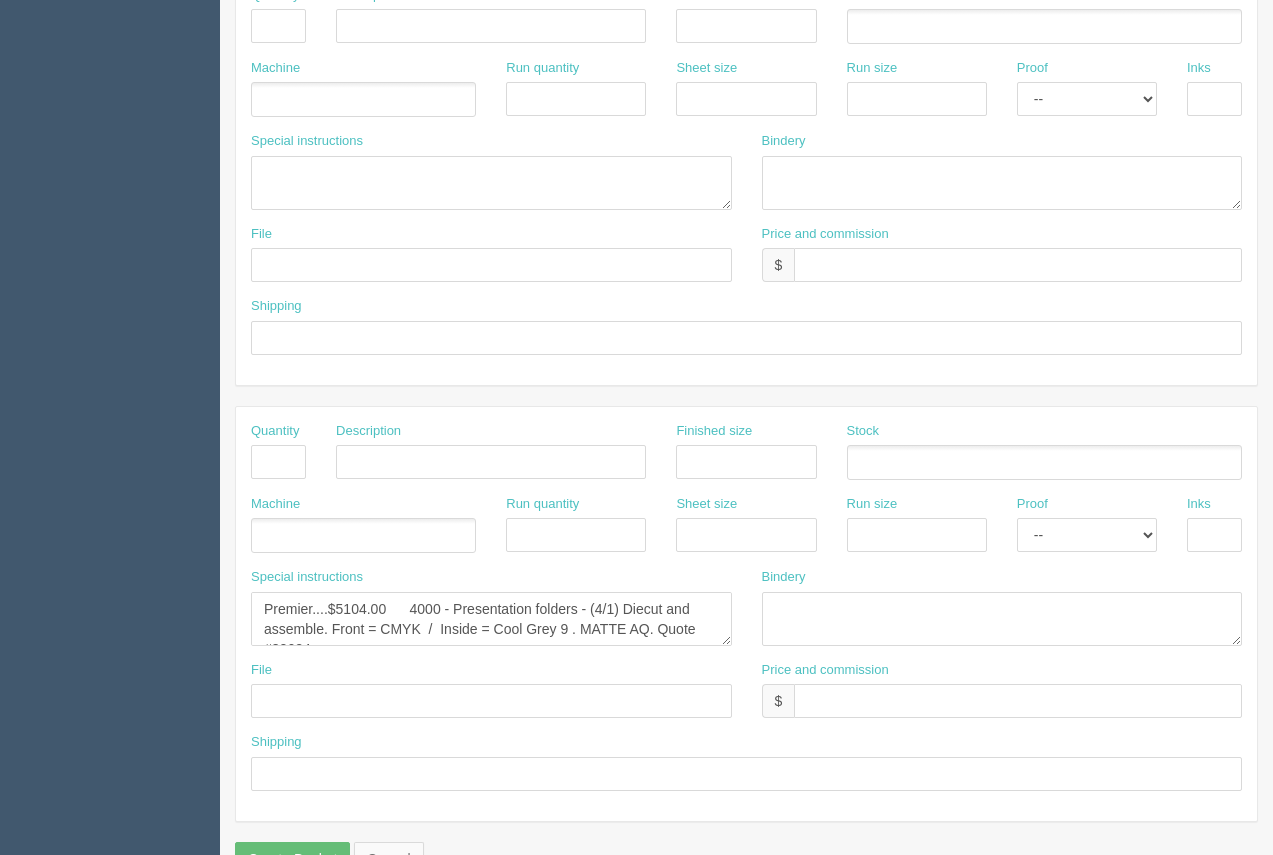 scroll, scrollTop: 961, scrollLeft: 0, axis: vertical 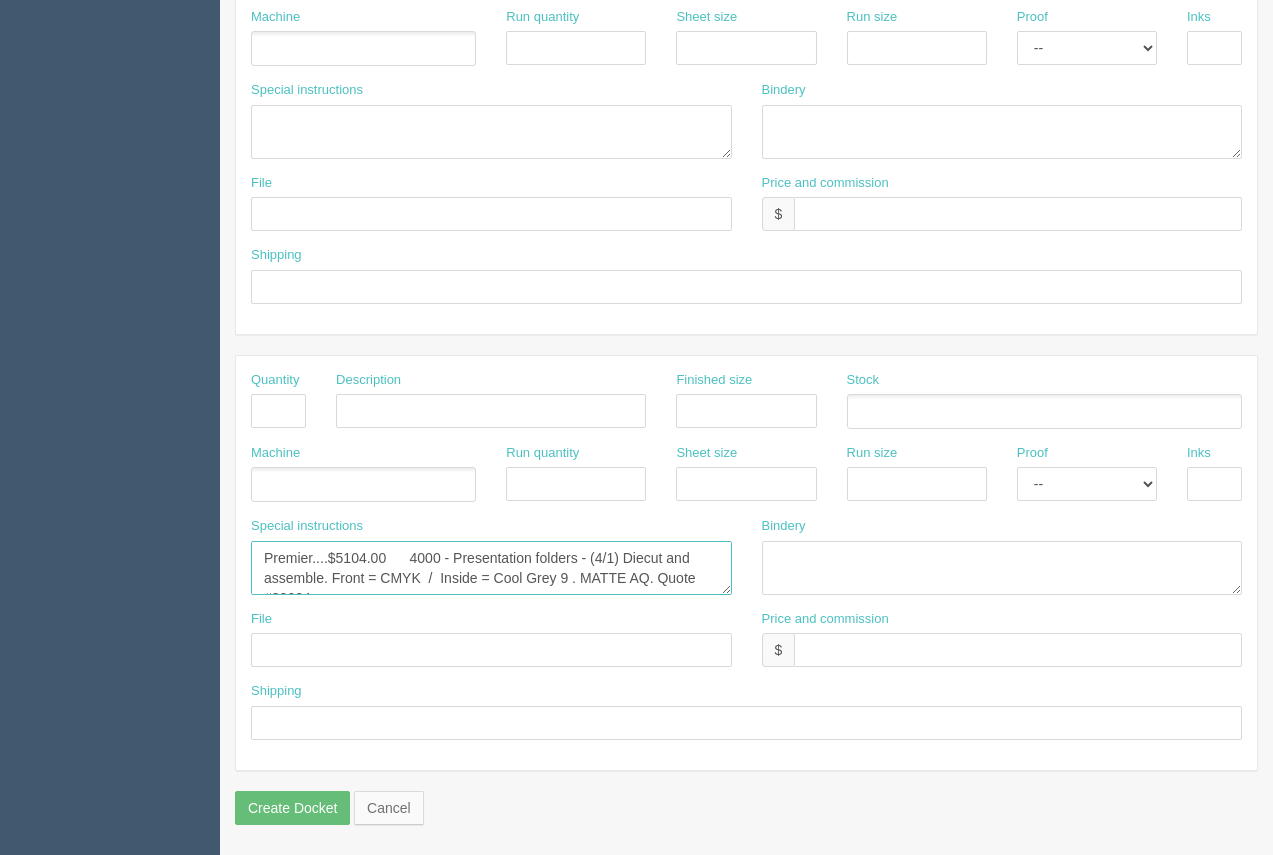 click on "Premier....$5104.00      4000 - Presentation folders - (4/1) Diecut and assemble. Front = CMYK  /  Inside = Cool Grey 9 . MATTE AQ. Quote #32624
$250.00        Shipping" at bounding box center (491, 568) 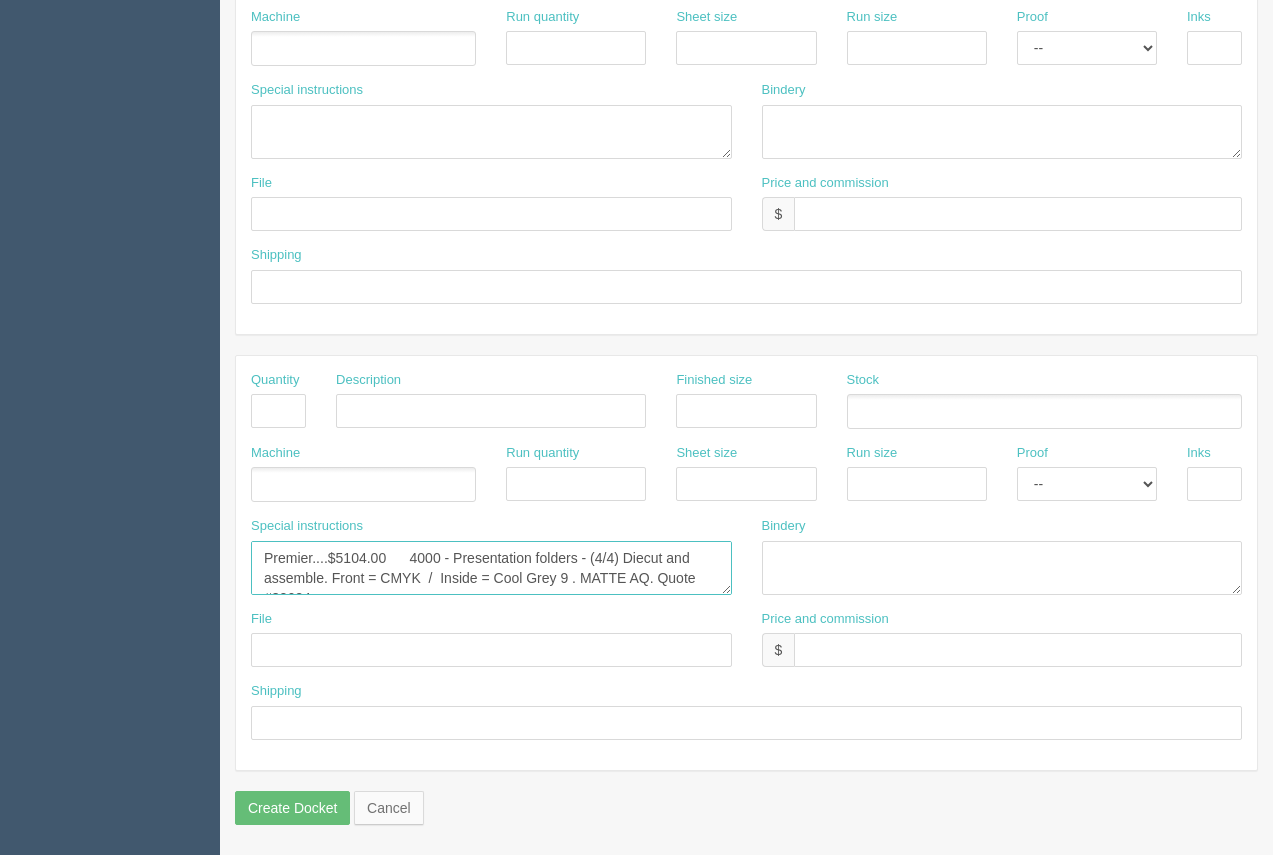 click on "Premier....$5104.00      4000 - Presentation folders - (4/1) Diecut and assemble. Front = CMYK  /  Inside = Cool Grey 9 . MATTE AQ. Quote #32624
$250.00        Shipping" at bounding box center (491, 568) 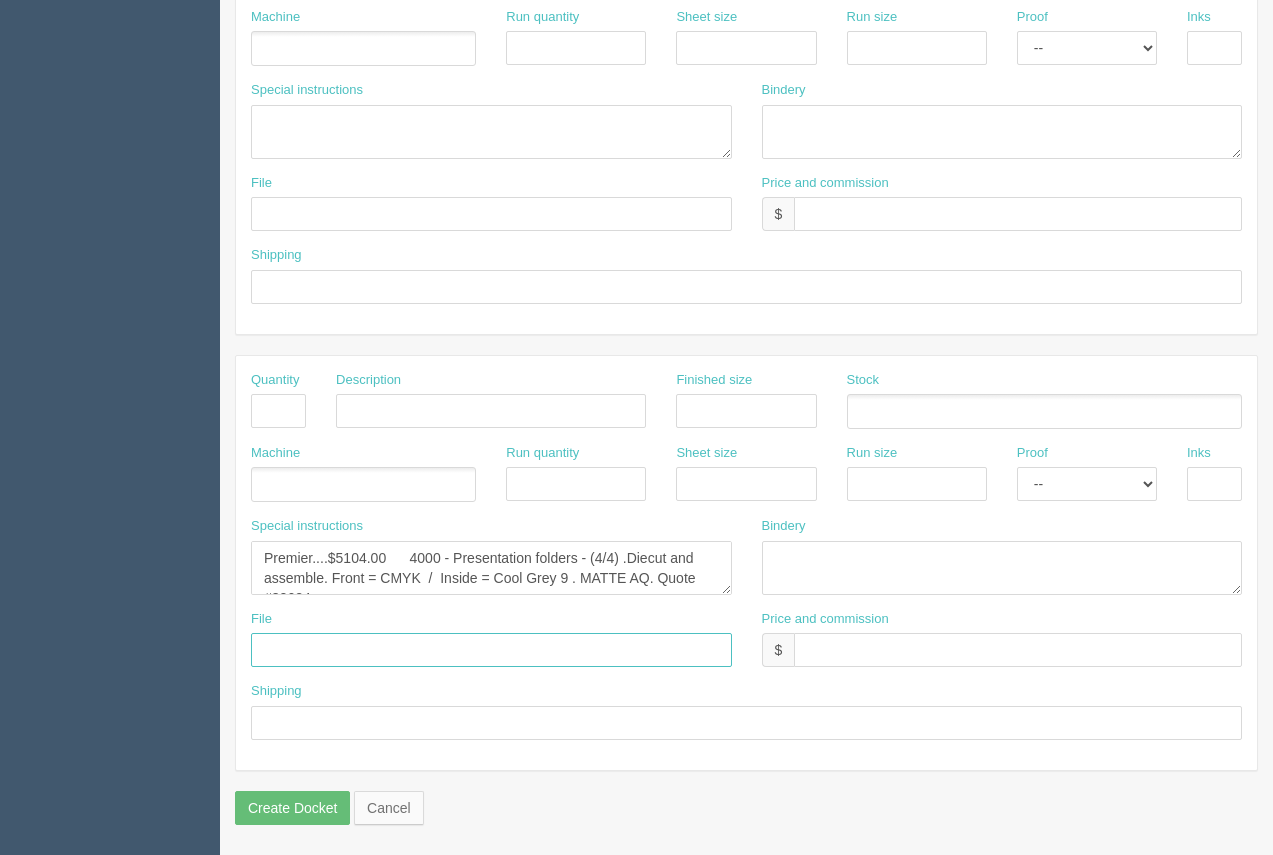 drag, startPoint x: 629, startPoint y: 561, endPoint x: 690, endPoint y: 637, distance: 97.45255 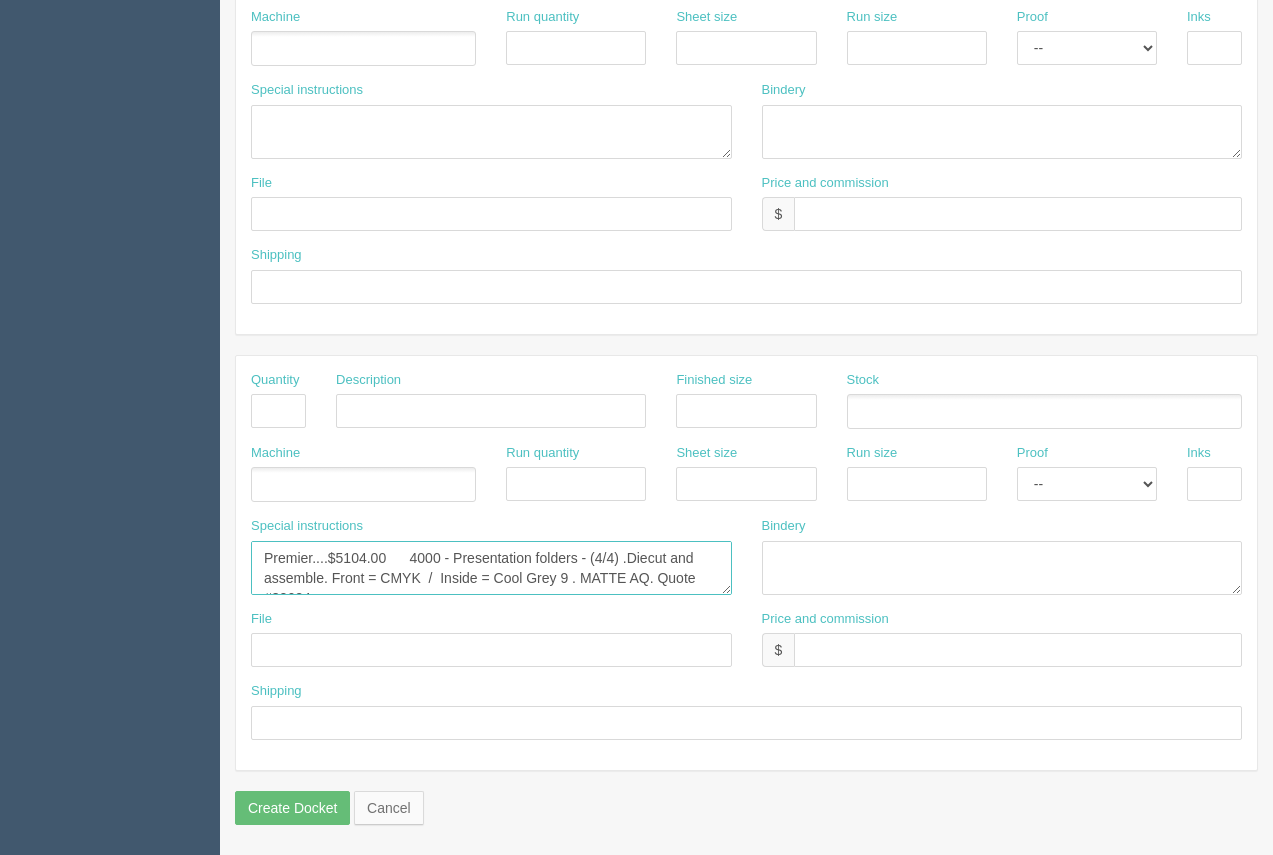 click on "Premier....$5104.00      4000 - Presentation folders - (4/1) Diecut and assemble. Front = CMYK  /  Inside = Cool Grey 9 . MATTE AQ. Quote #32624
$250.00        Shipping" at bounding box center (491, 568) 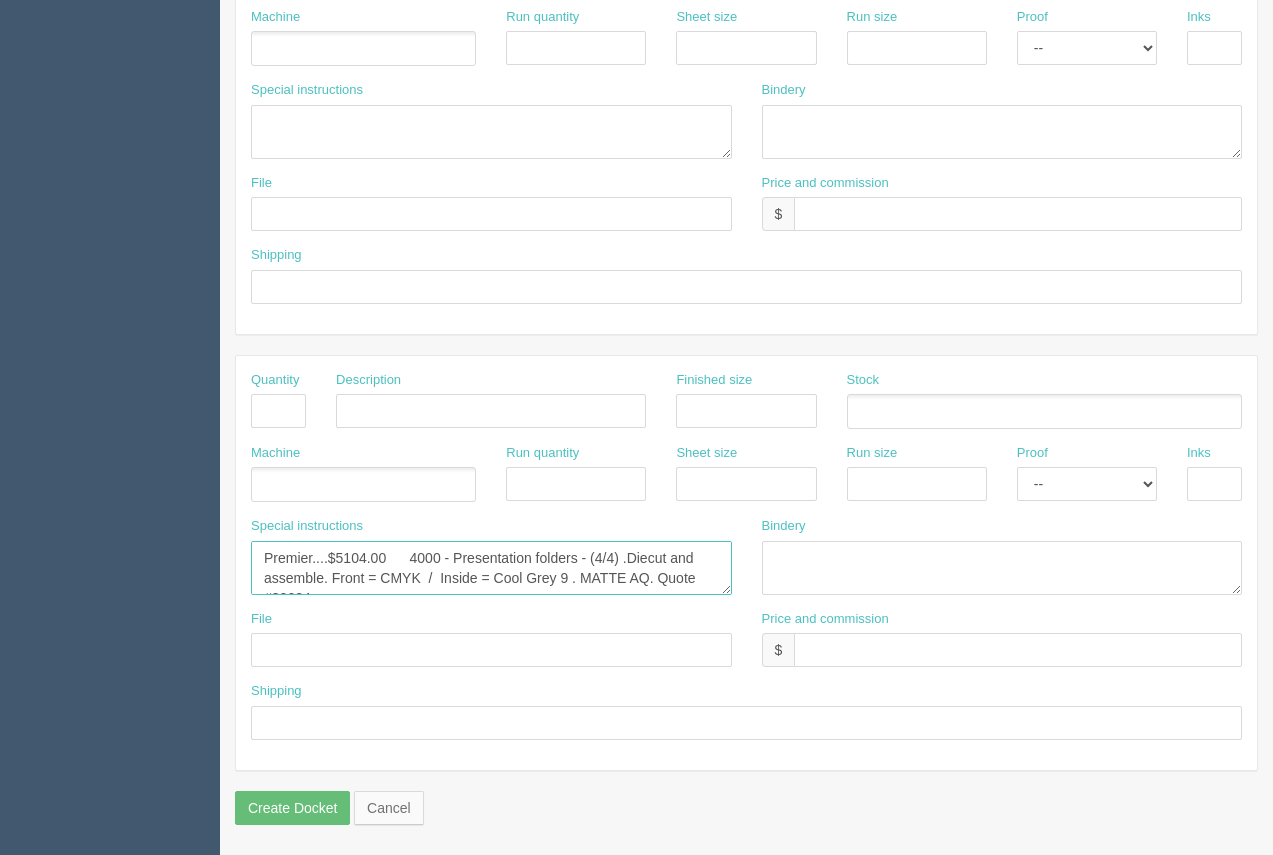 paste on "LED UV 4 cp + overall Matte aqueous, both sides" 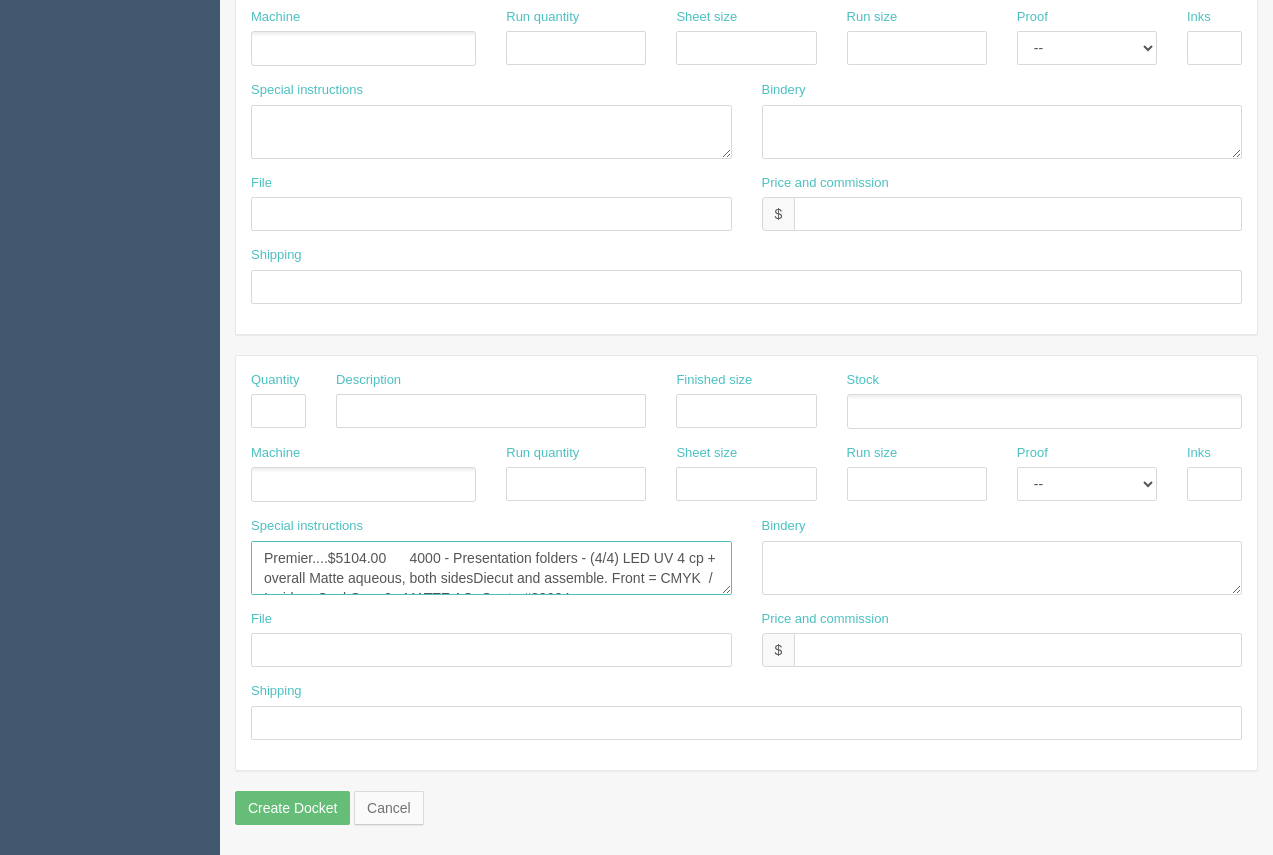click on "Premier....$5104.00      4000 - Presentation folders - (4/1) Diecut and assemble. Front = CMYK  /  Inside = Cool Grey 9 . MATTE AQ. Quote #32624
$250.00        Shipping" at bounding box center (491, 568) 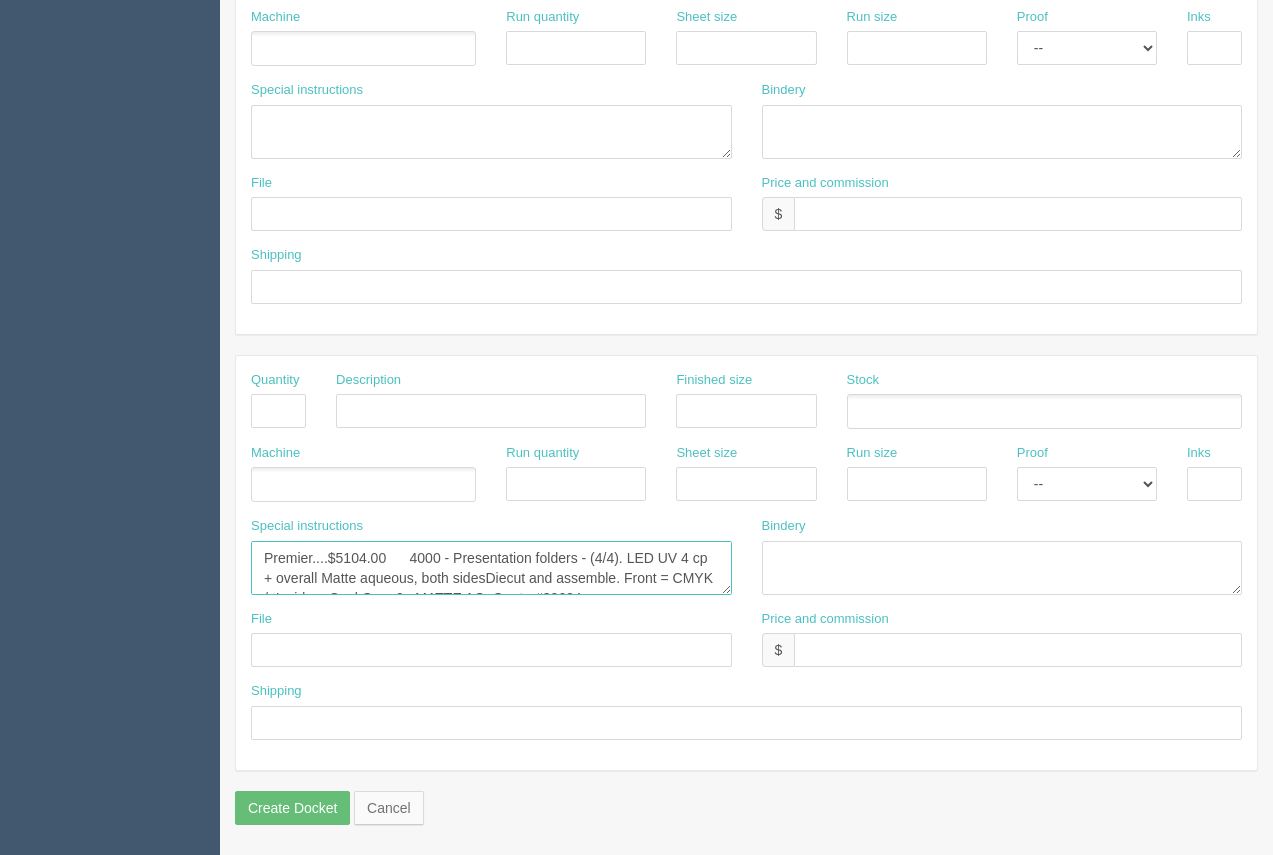 click on "Premier....$5104.00      4000 - Presentation folders - (4/1) Diecut and assemble. Front = CMYK  /  Inside = Cool Grey 9 . MATTE AQ. Quote #32624
$250.00        Shipping" at bounding box center [491, 568] 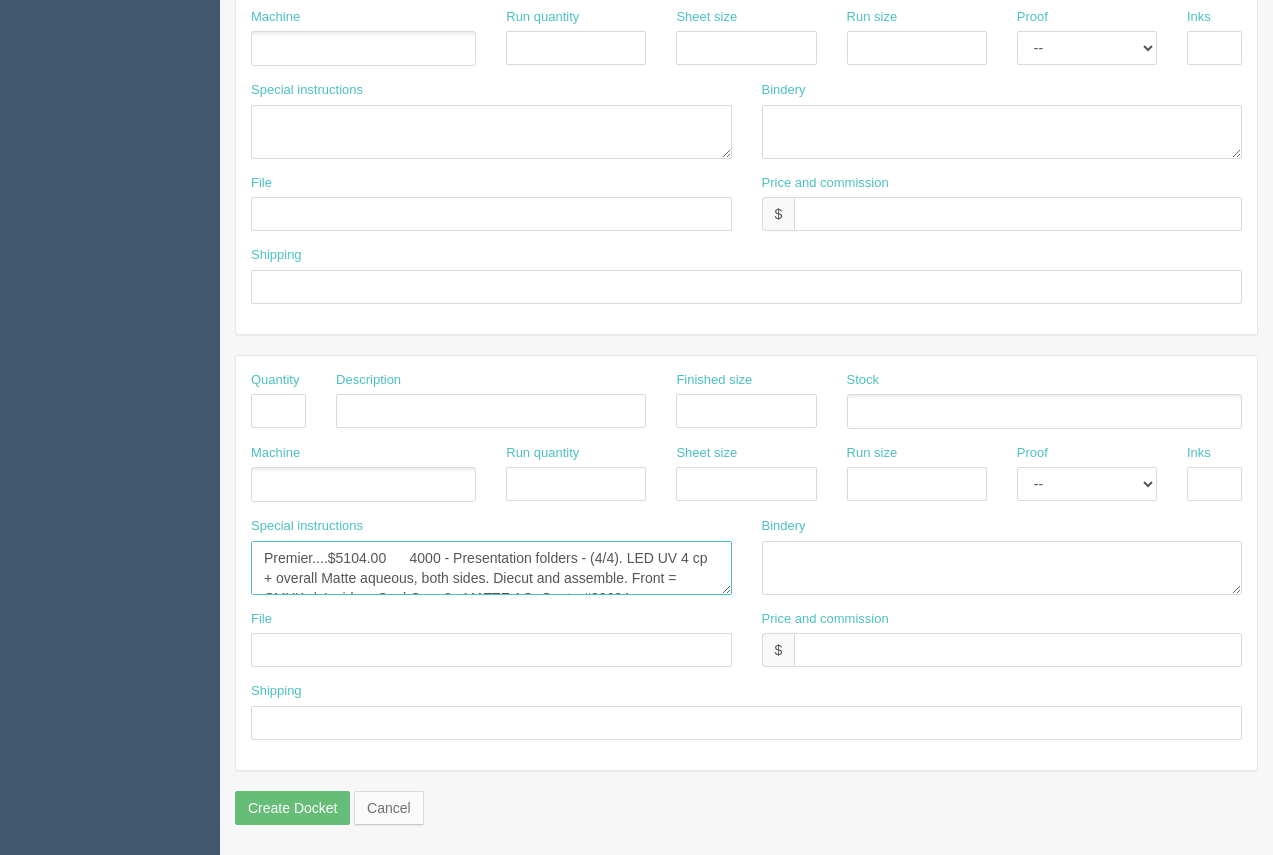 scroll, scrollTop: 60, scrollLeft: 0, axis: vertical 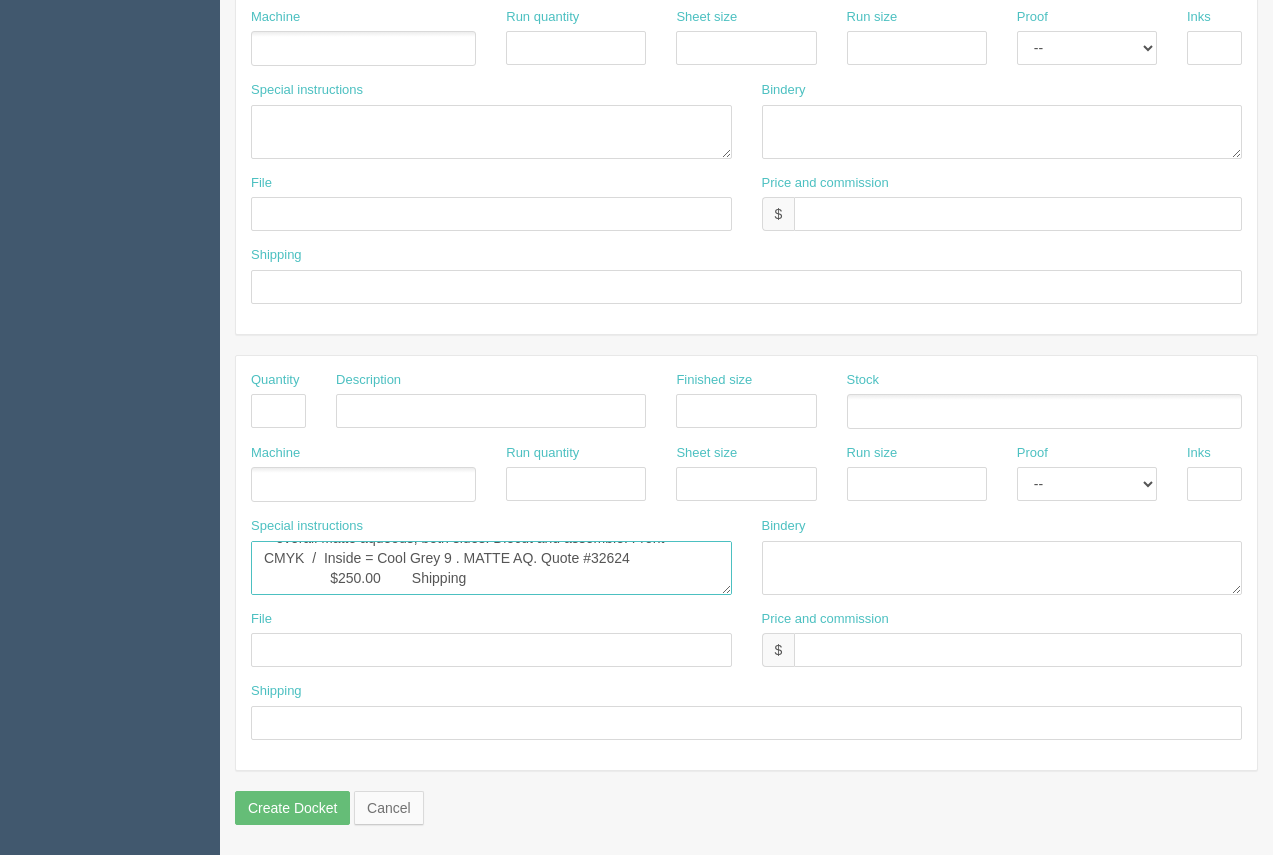 drag, startPoint x: 628, startPoint y: 576, endPoint x: 672, endPoint y: 589, distance: 45.88028 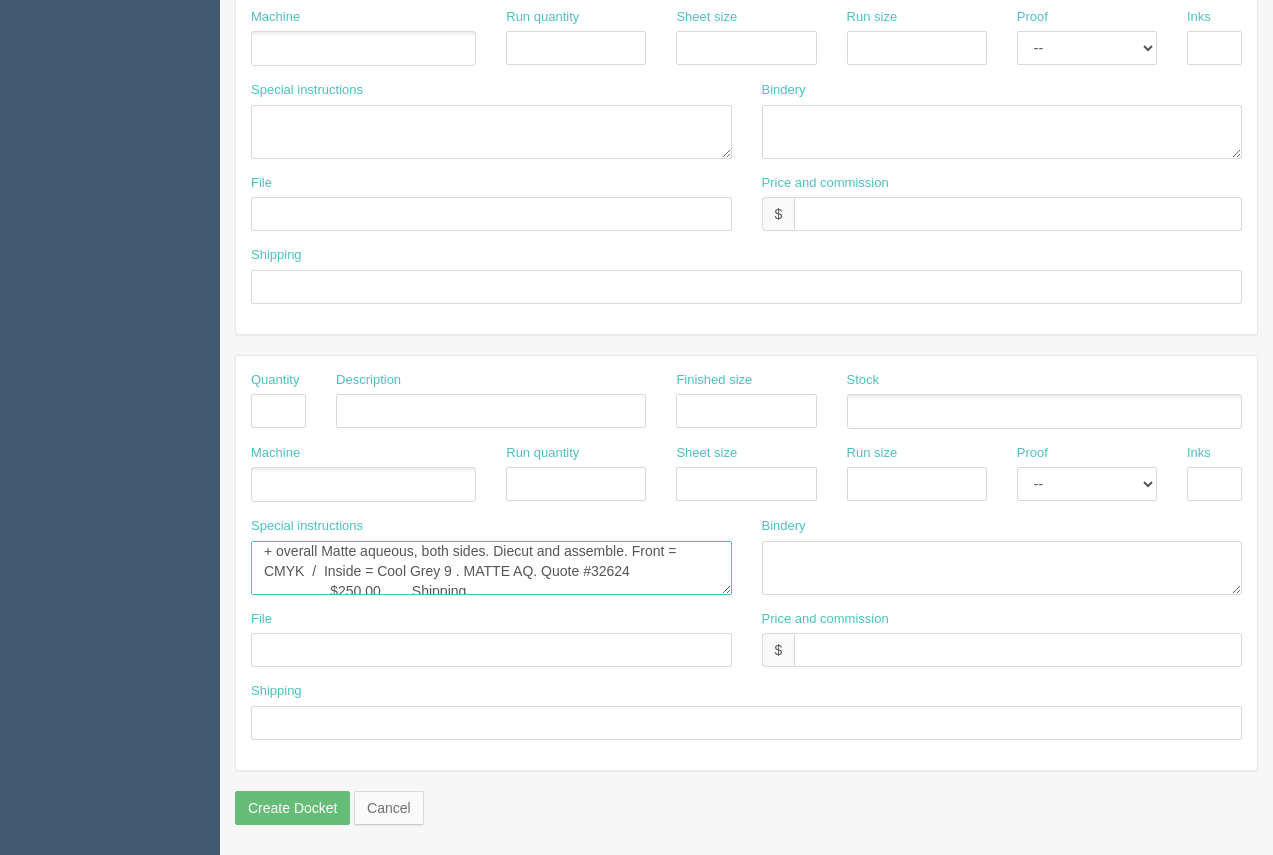 click on "Premier....$5104.00      4000 - Presentation folders - (4/1) Diecut and assemble. Front = CMYK  /  Inside = Cool Grey 9 . MATTE AQ. Quote #32624
$250.00        Shipping" at bounding box center [491, 568] 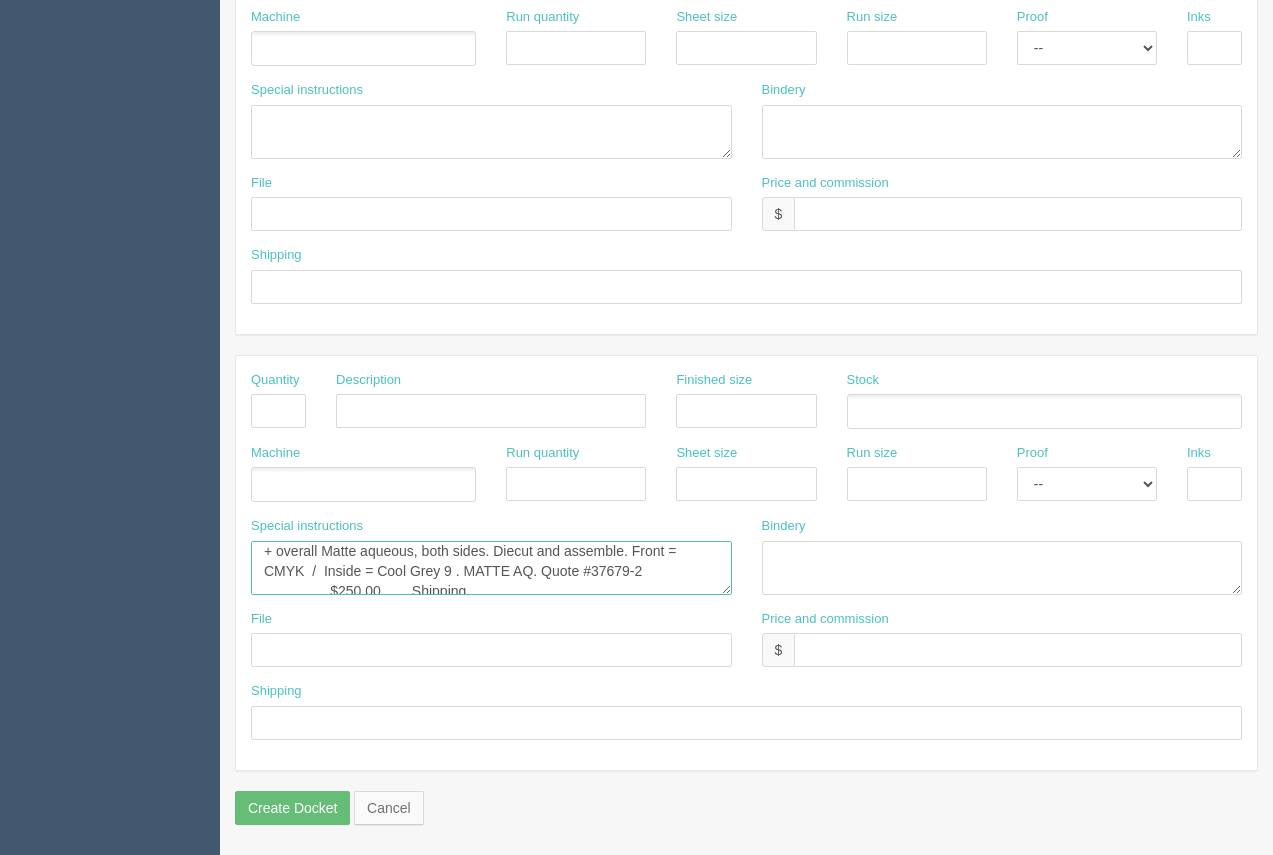 click on "Premier....$5104.00      4000 - Presentation folders - (4/1) Diecut and assemble. Front = CMYK  /  Inside = Cool Grey 9 . MATTE AQ. Quote #32624
$250.00        Shipping" at bounding box center [491, 568] 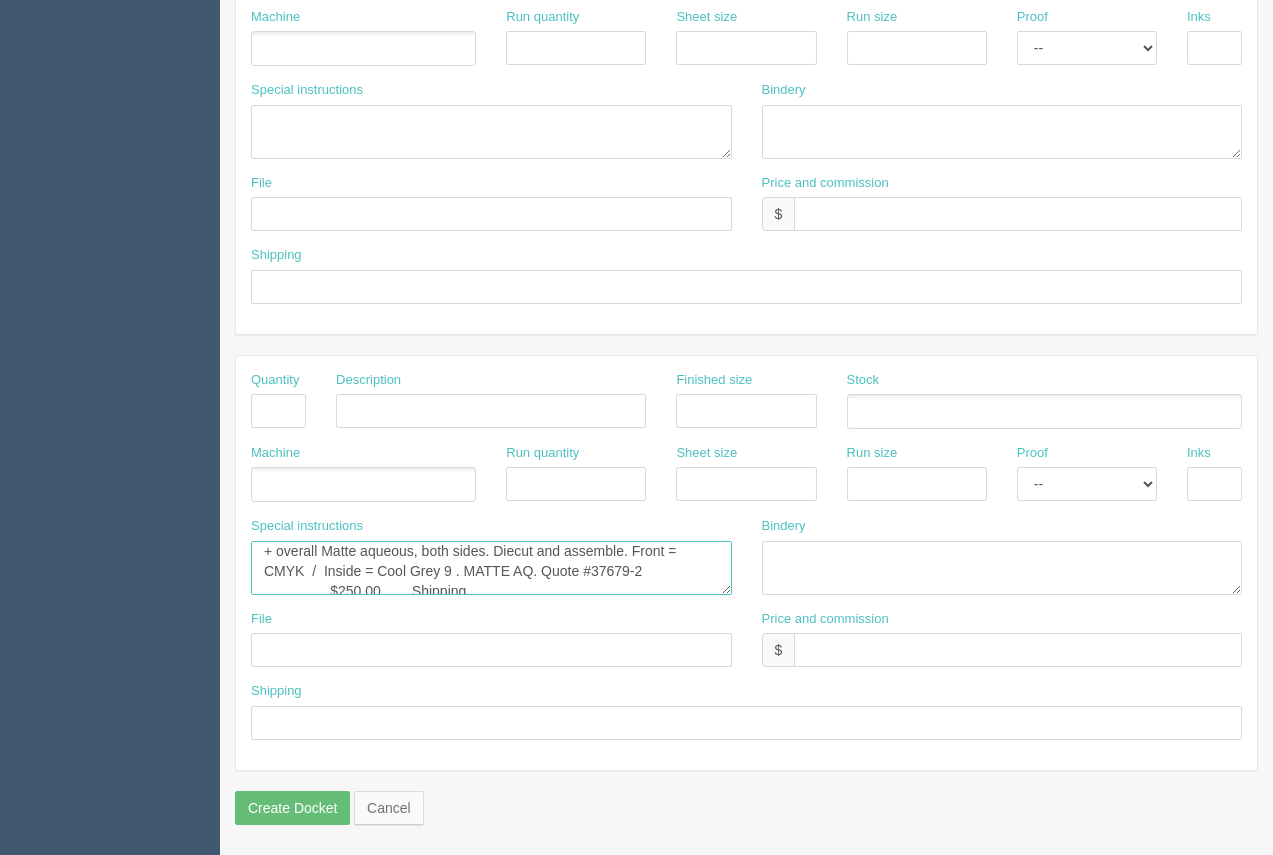 click on "Premier....$5104.00      4000 - Presentation folders - (4/1) Diecut and assemble. Front = CMYK  /  Inside = Cool Grey 9 . MATTE AQ. Quote #32624
$250.00        Shipping" at bounding box center [491, 568] 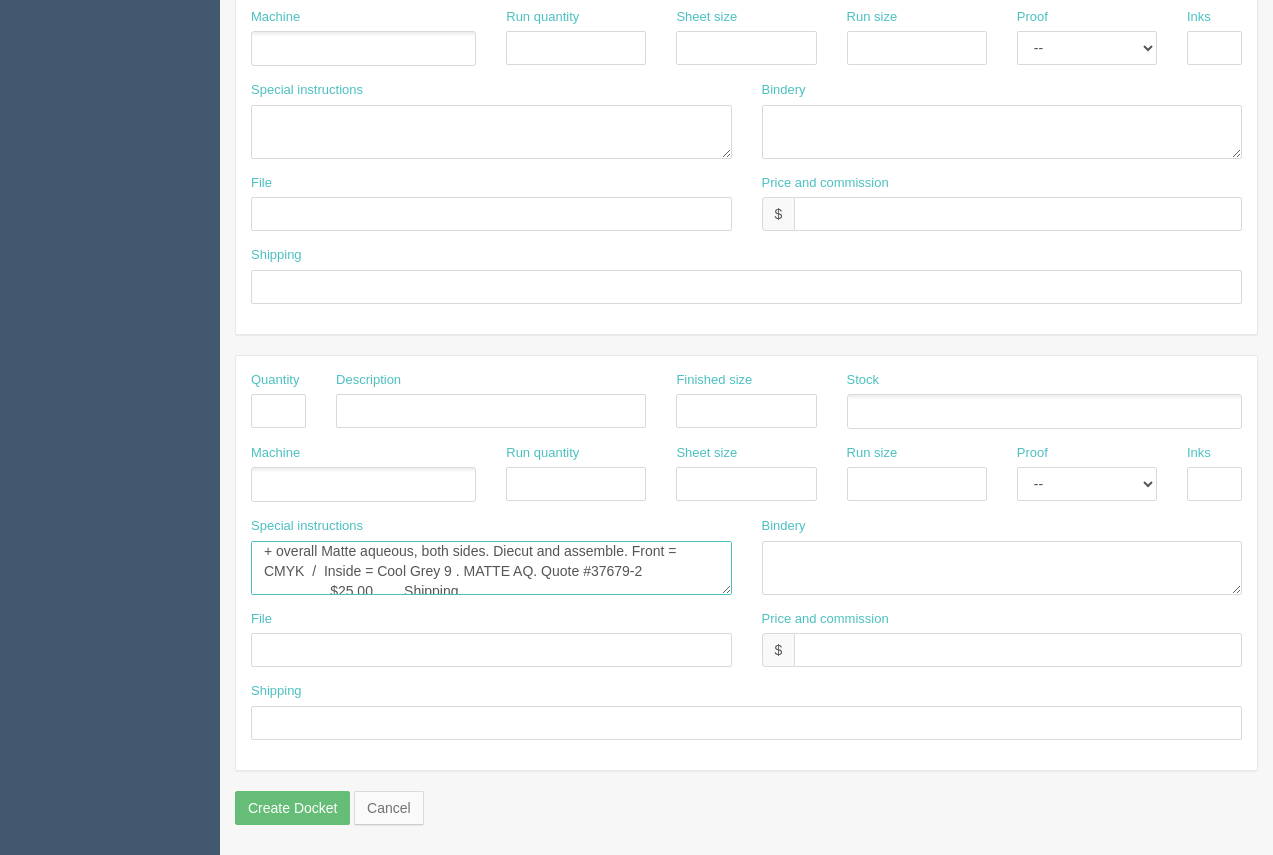 scroll, scrollTop: 32, scrollLeft: 0, axis: vertical 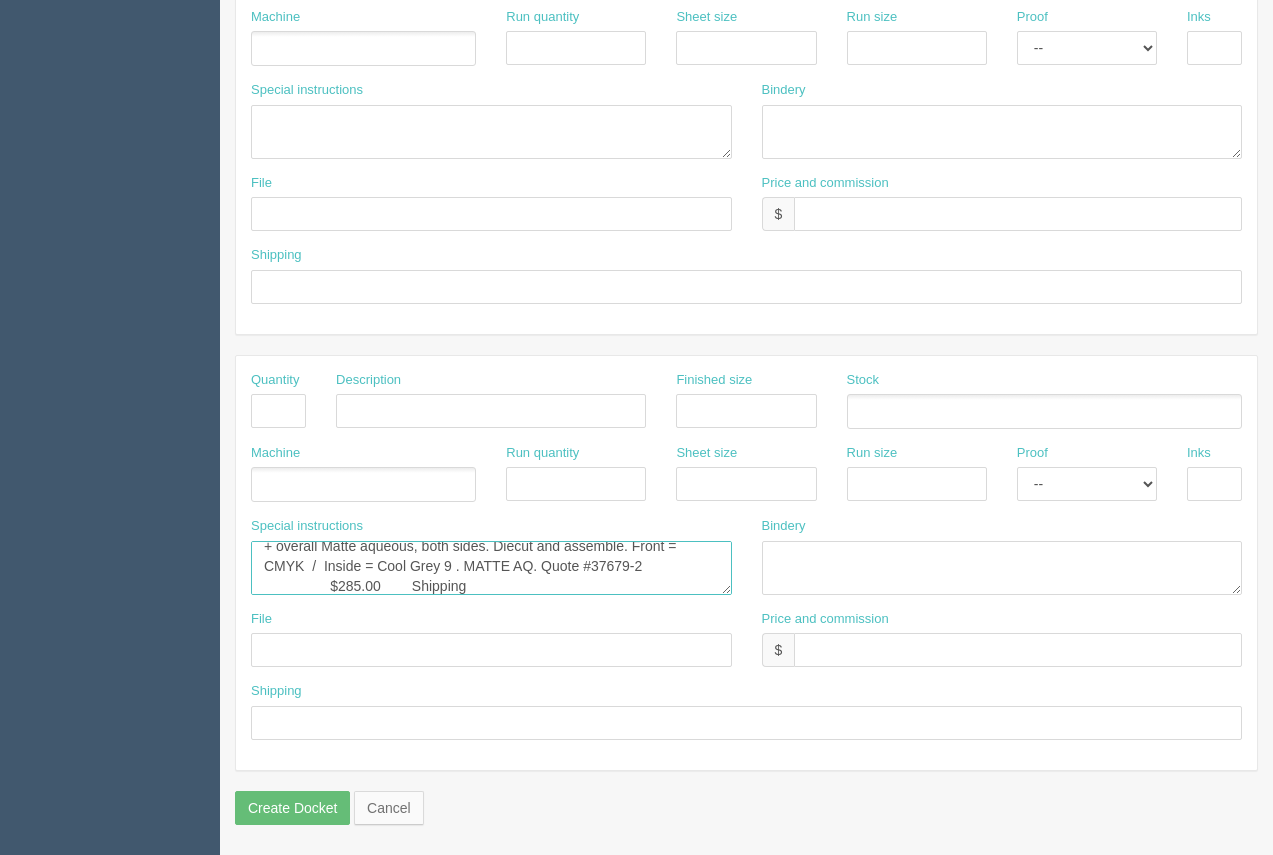 click on "Premier....$5104.00      4000 - Presentation folders - (4/1) Diecut and assemble. Front = CMYK  /  Inside = Cool Grey 9 . MATTE AQ. Quote #32624
$250.00        Shipping" at bounding box center (491, 568) 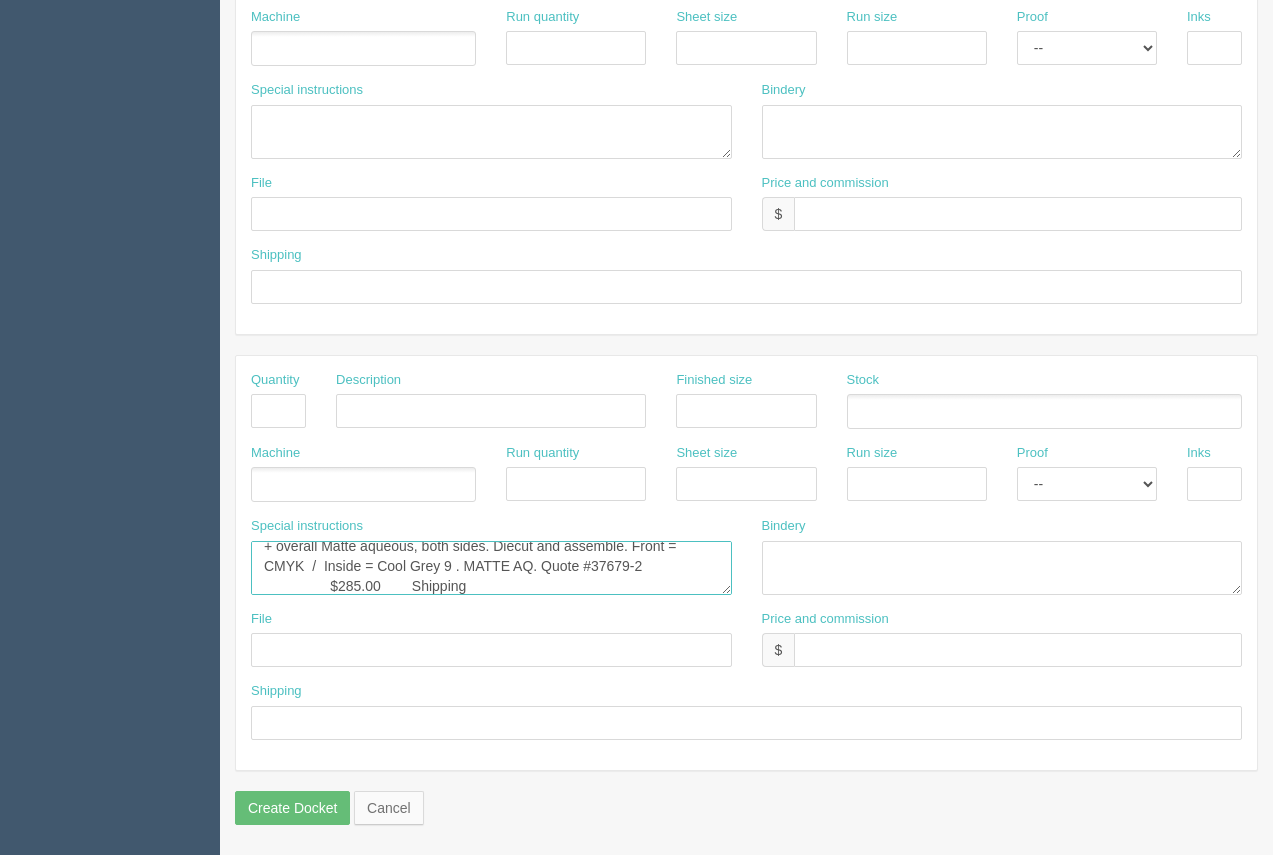 click on "Premier....$5104.00      4000 - Presentation folders - (4/1) Diecut and assemble. Front = CMYK  /  Inside = Cool Grey 9 . MATTE AQ. Quote #32624
$250.00        Shipping" at bounding box center [491, 568] 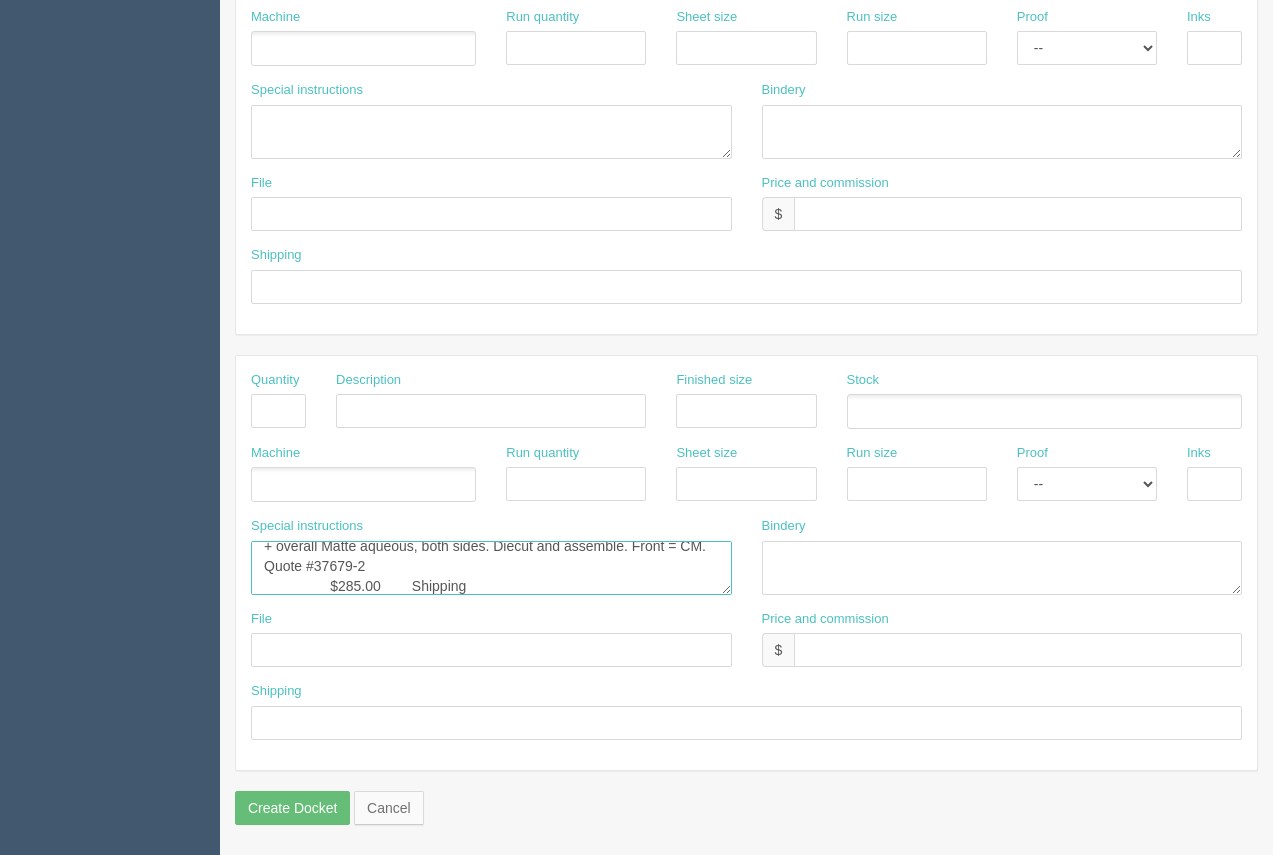 scroll, scrollTop: 27, scrollLeft: 0, axis: vertical 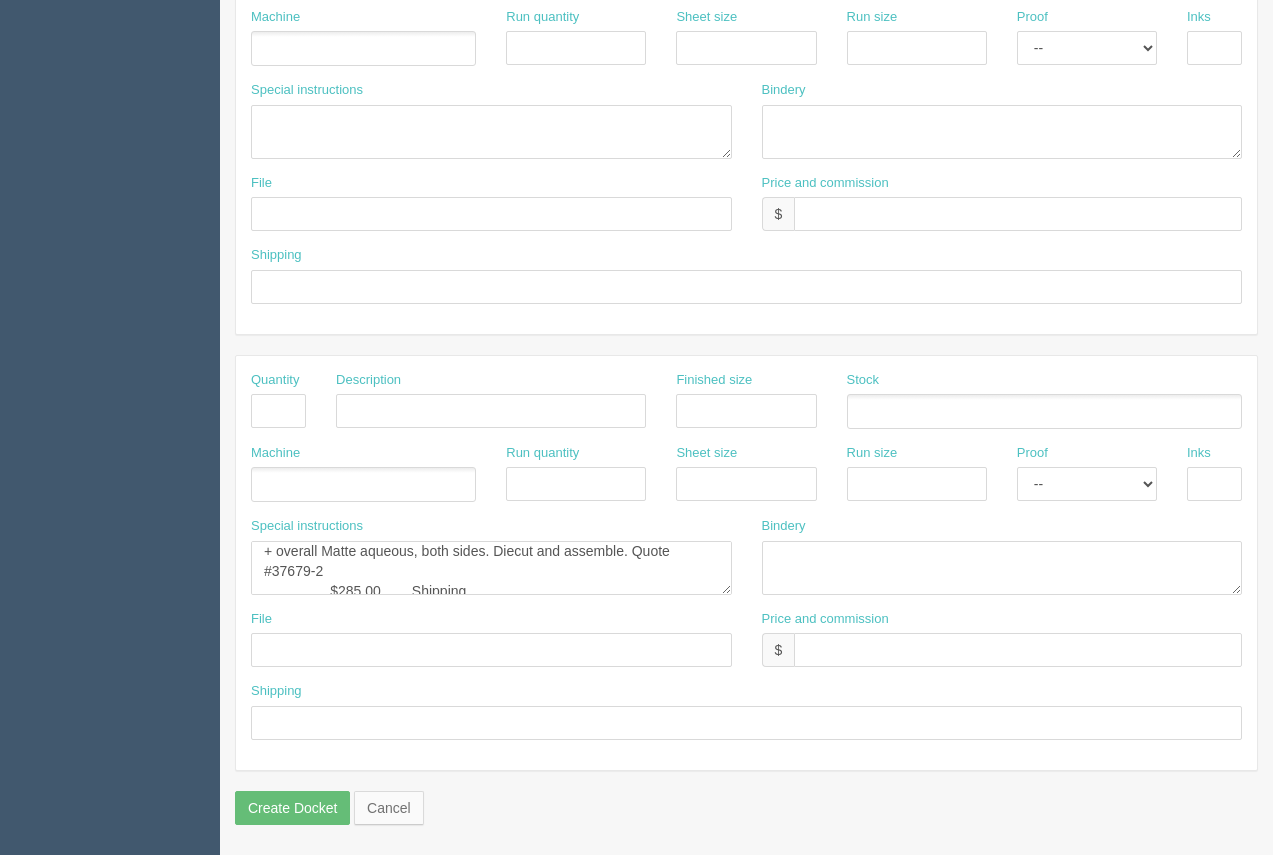click on "File" at bounding box center [491, 639] 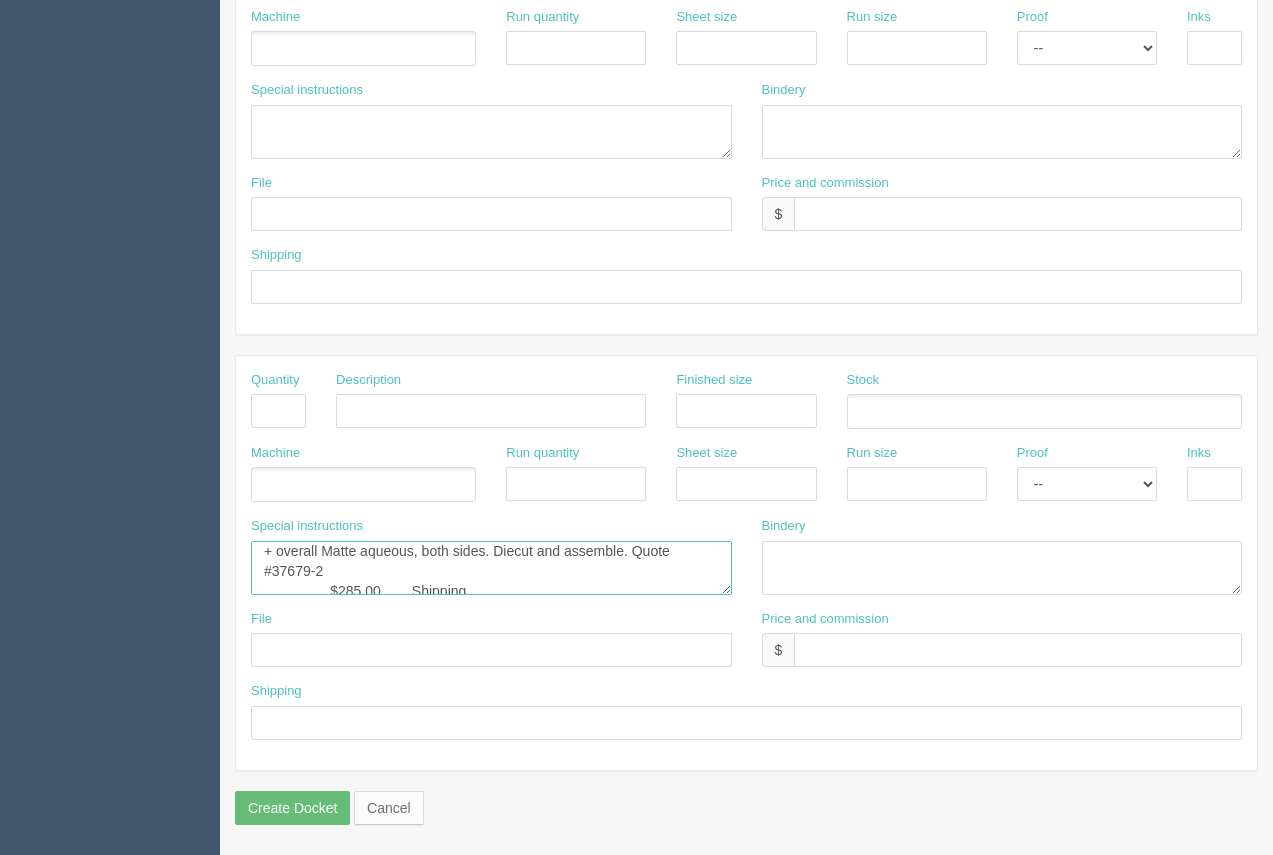 click on "Premier....$5104.00      4000 - Presentation folders - (4/1) Diecut and assemble. Front = CMYK  /  Inside = Cool Grey 9 . MATTE AQ. Quote #32624
$250.00        Shipping" at bounding box center (491, 568) 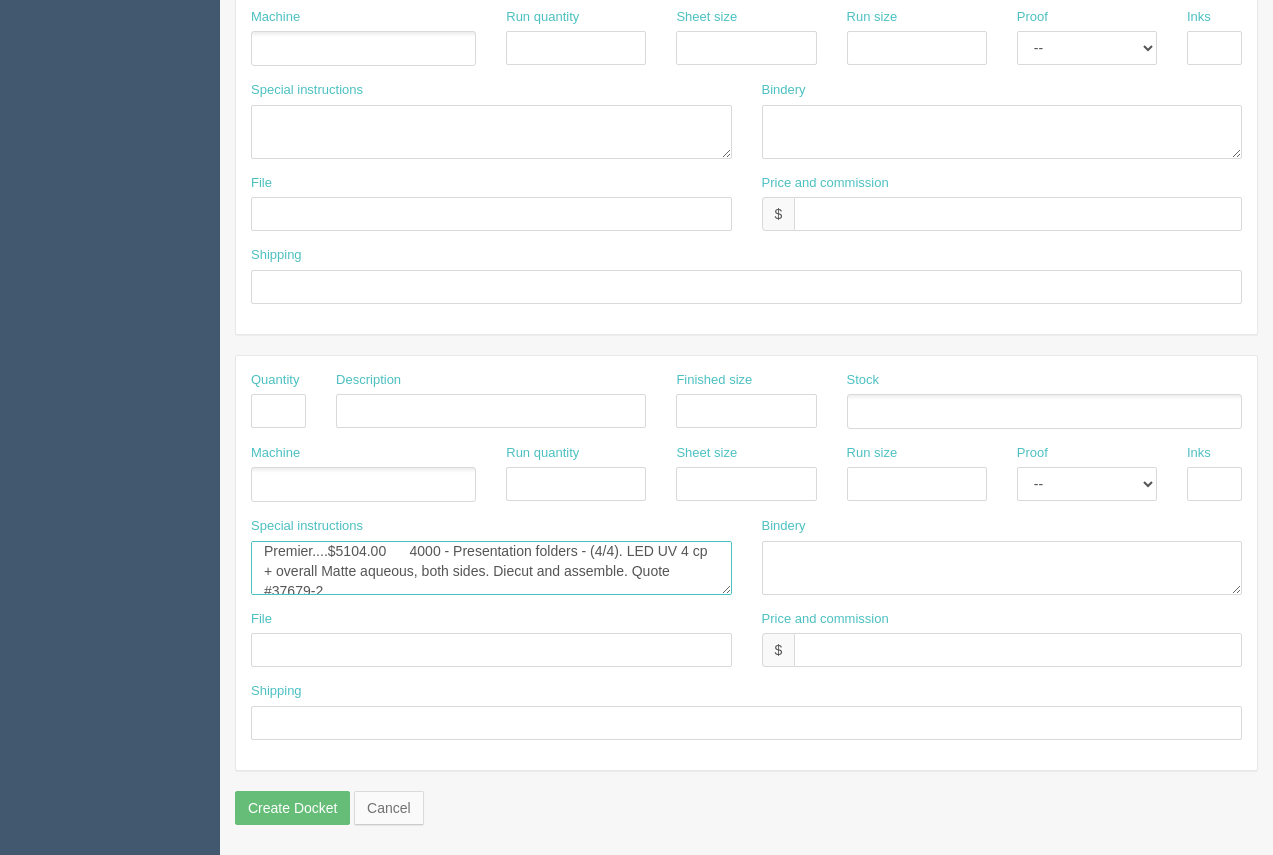 click on "Premier....$5104.00      4000 - Presentation folders - (4/1) Diecut and assemble. Front = CMYK  /  Inside = Cool Grey 9 . MATTE AQ. Quote #32624
$250.00        Shipping" at bounding box center [491, 568] 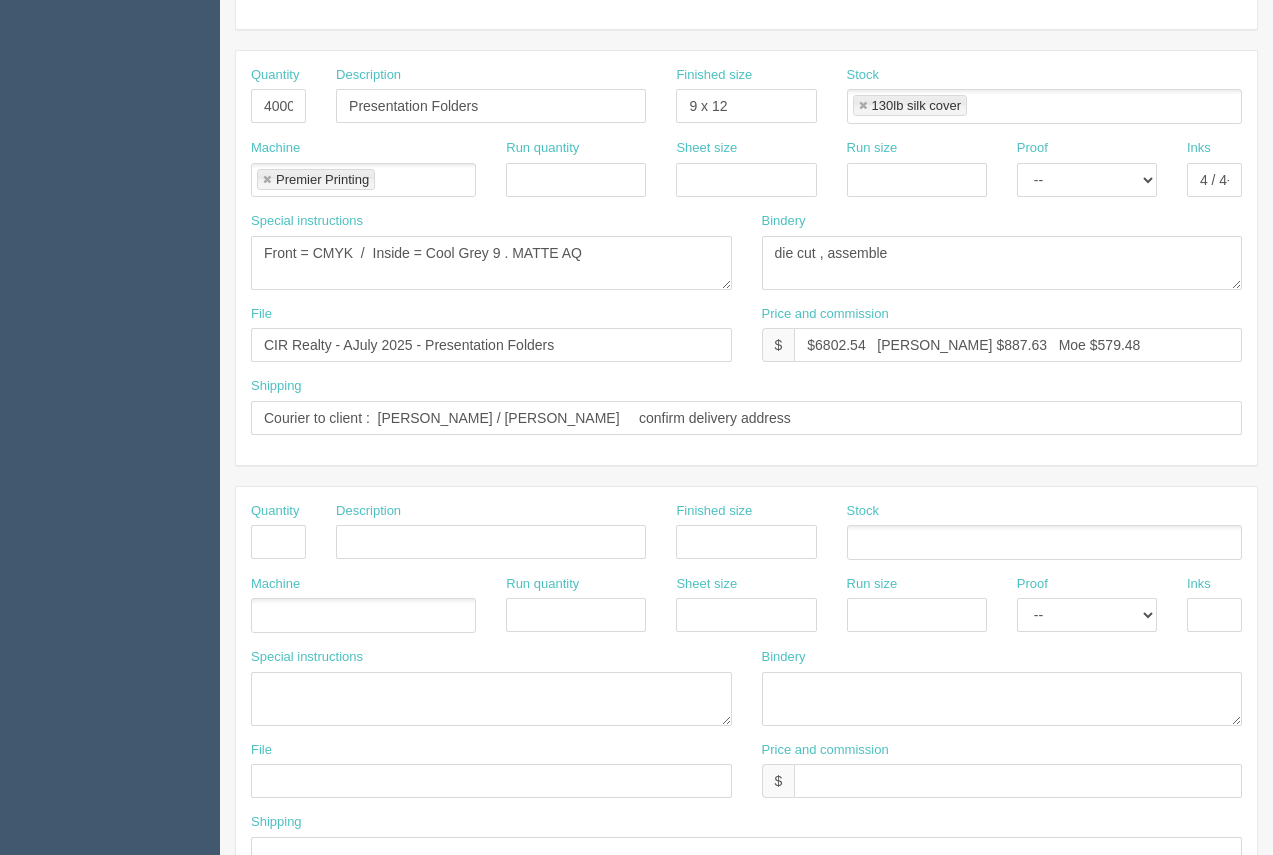scroll, scrollTop: 380, scrollLeft: 0, axis: vertical 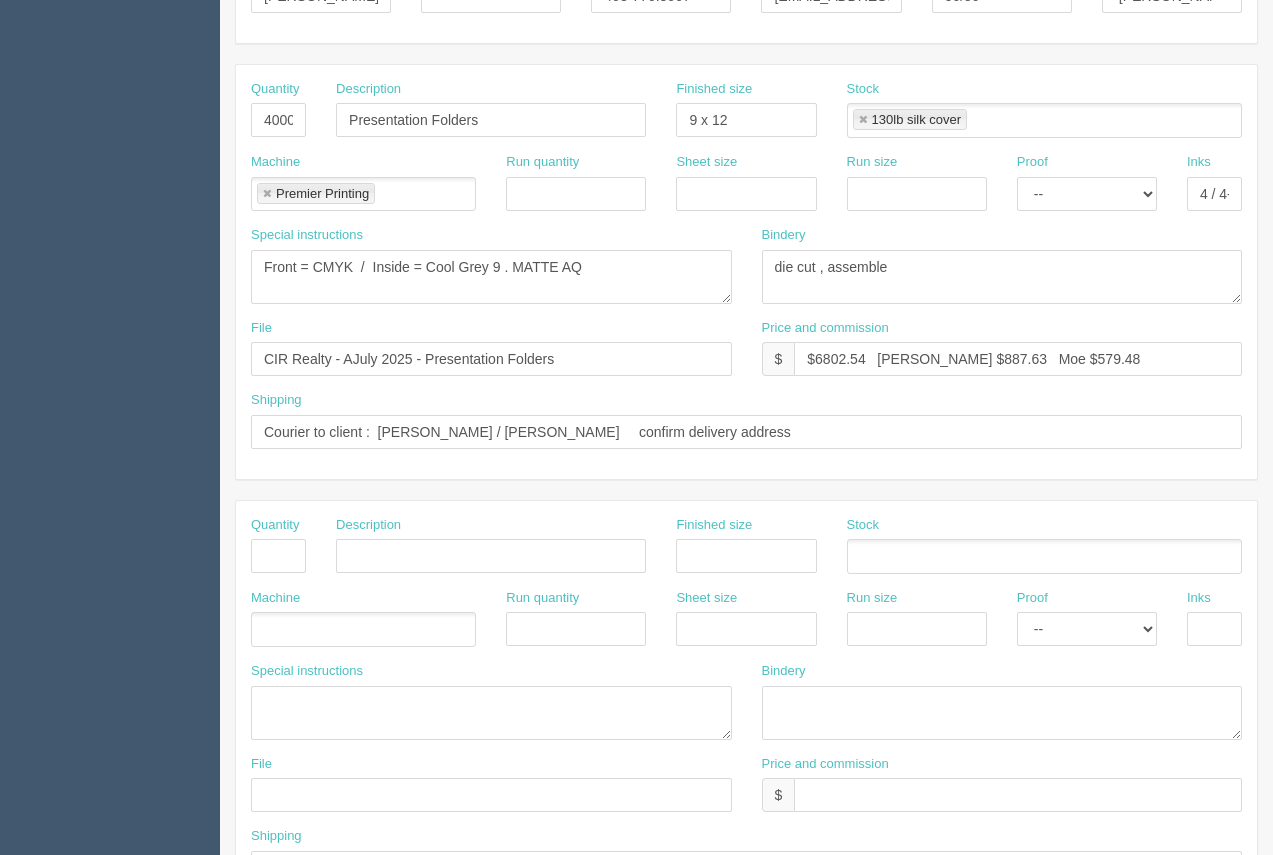 type on "Premier....$5104.00      4000 - Presentation folders ( CIR Realty) - (4/4). LED UV 4 cp + overall Matte aqueous, both sides. Diecut and assemble. Quote #37679-2
$285.00        Shipping" 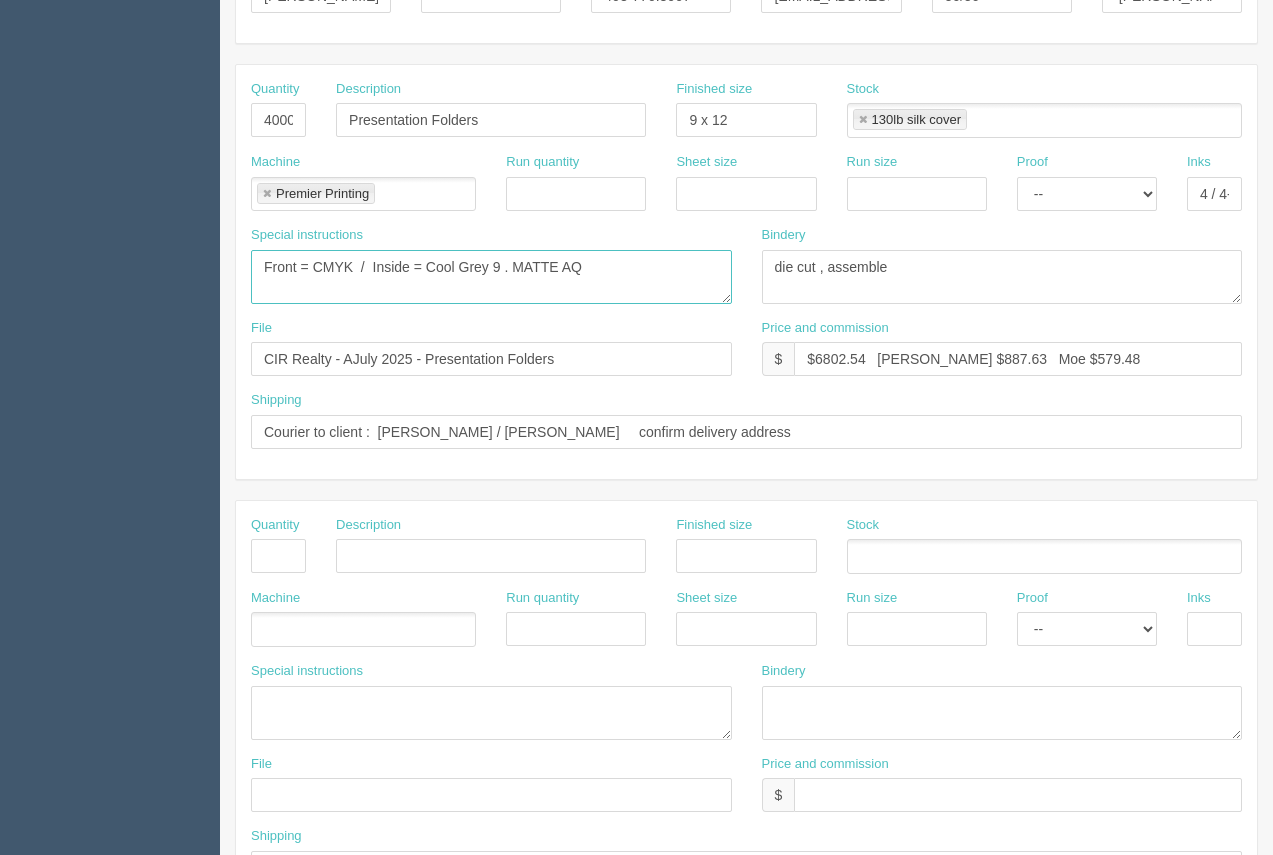 drag, startPoint x: 604, startPoint y: 272, endPoint x: 129, endPoint y: 284, distance: 475.15155 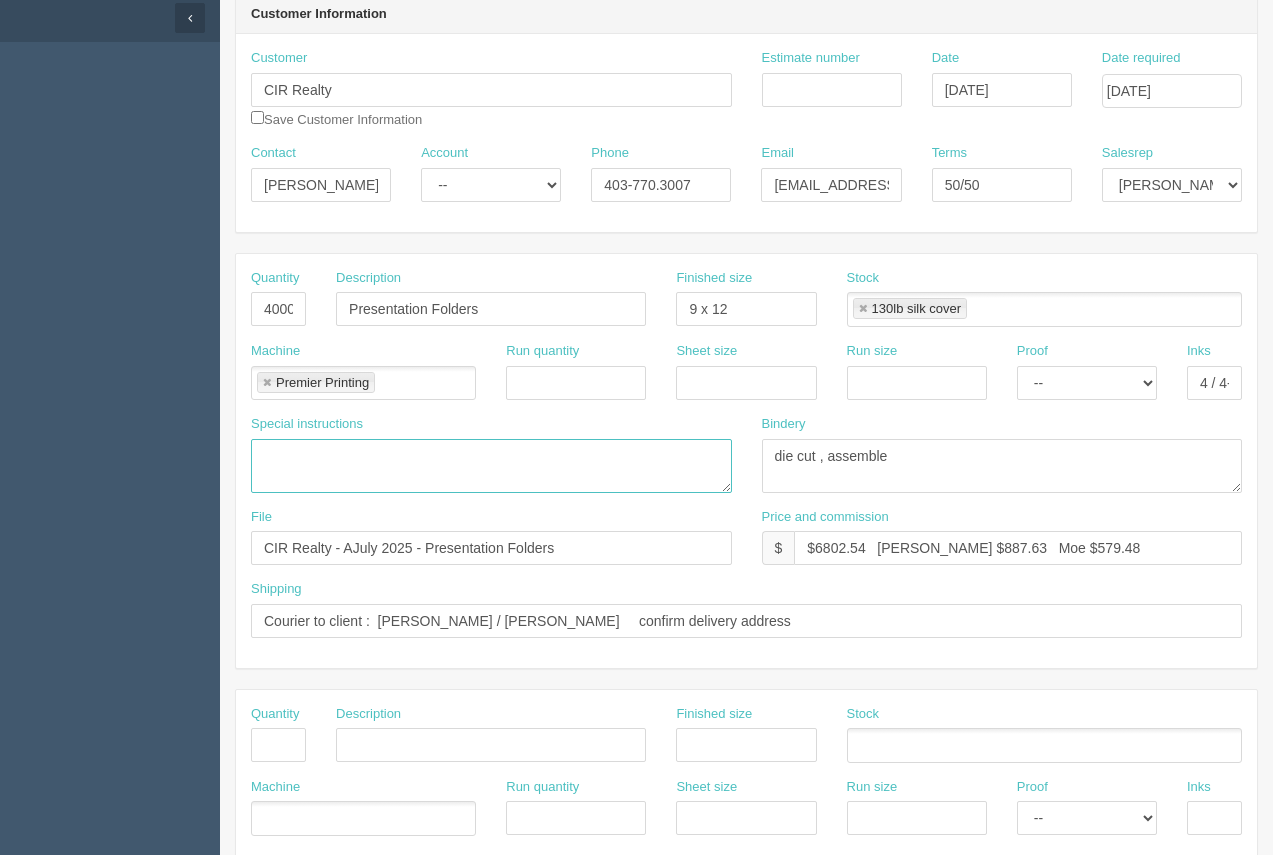 scroll, scrollTop: 206, scrollLeft: 0, axis: vertical 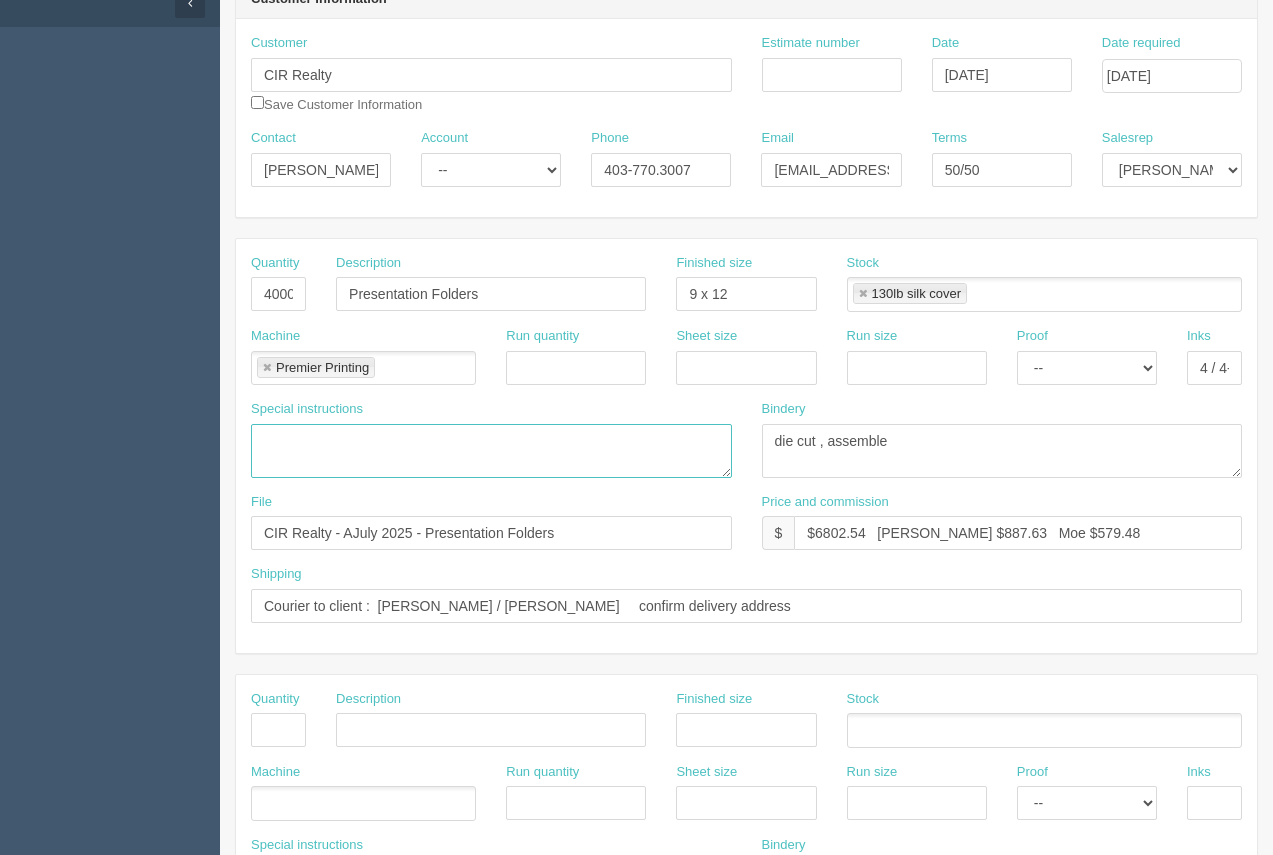 type 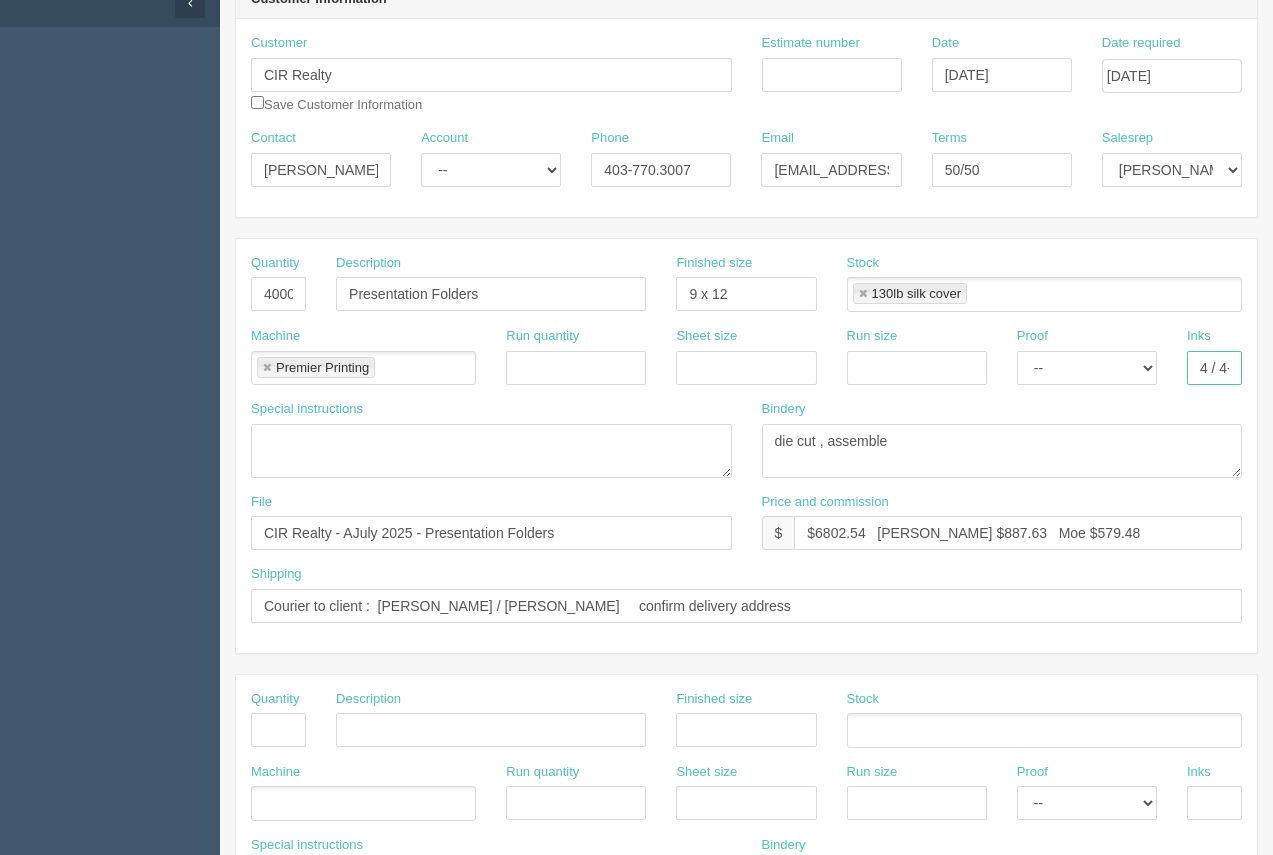 scroll, scrollTop: 0, scrollLeft: 71, axis: horizontal 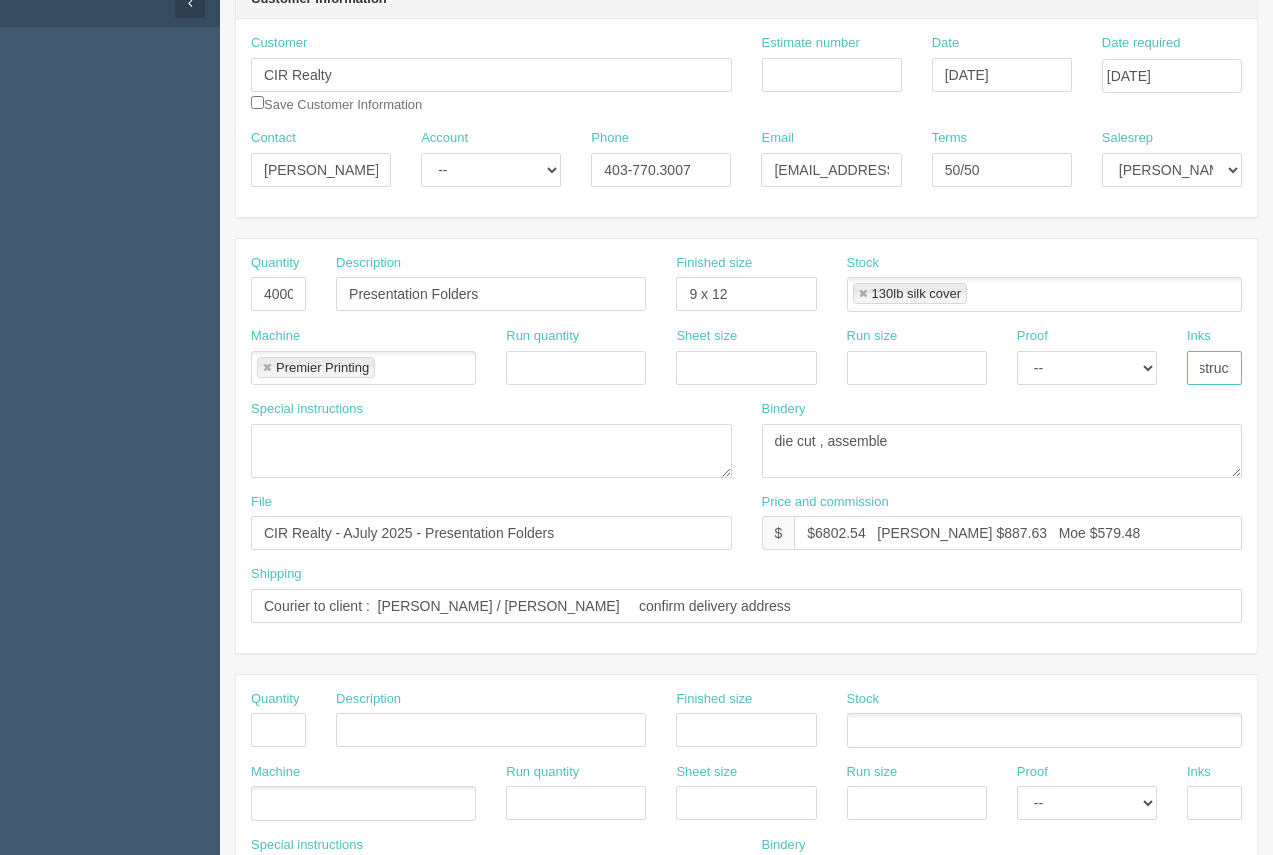 drag, startPoint x: 1225, startPoint y: 368, endPoint x: 1259, endPoint y: 364, distance: 34.234486 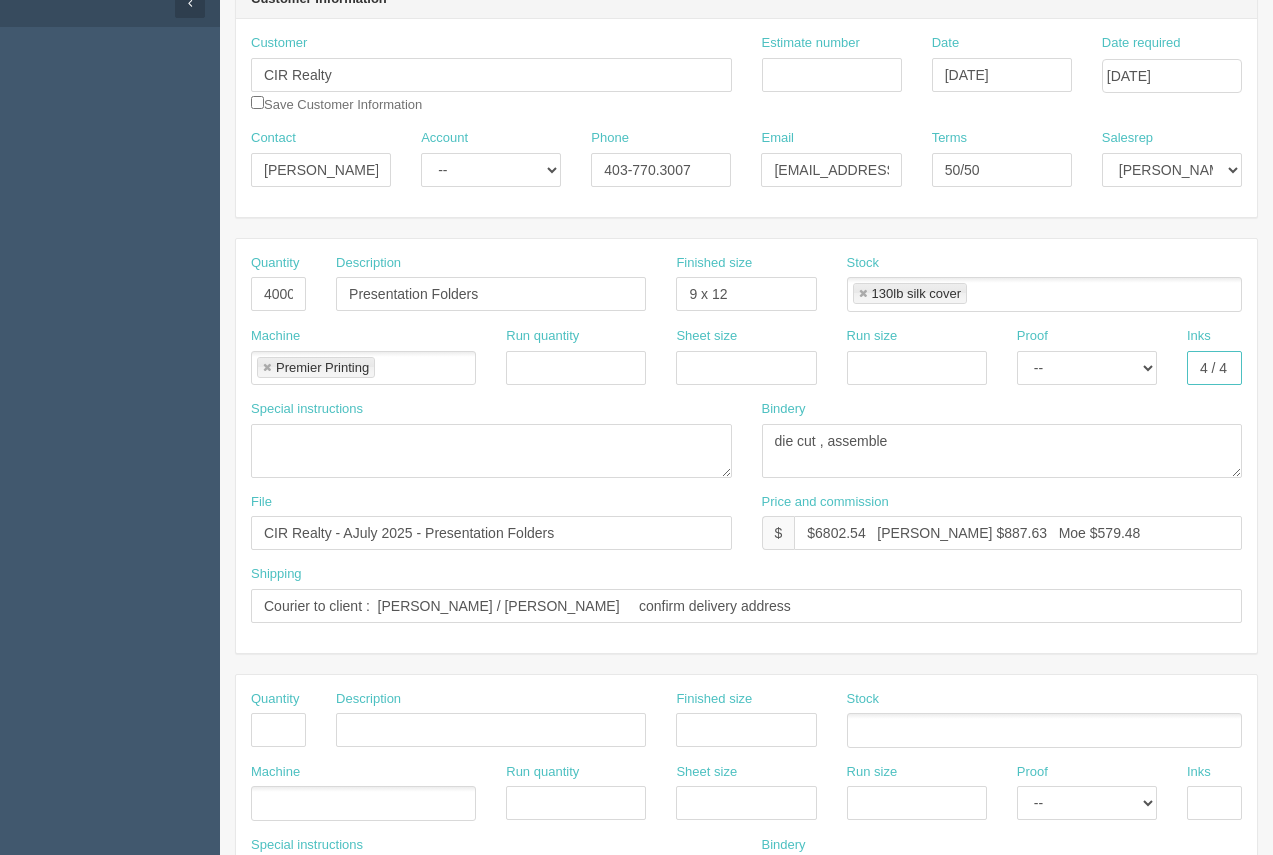 scroll, scrollTop: 0, scrollLeft: 0, axis: both 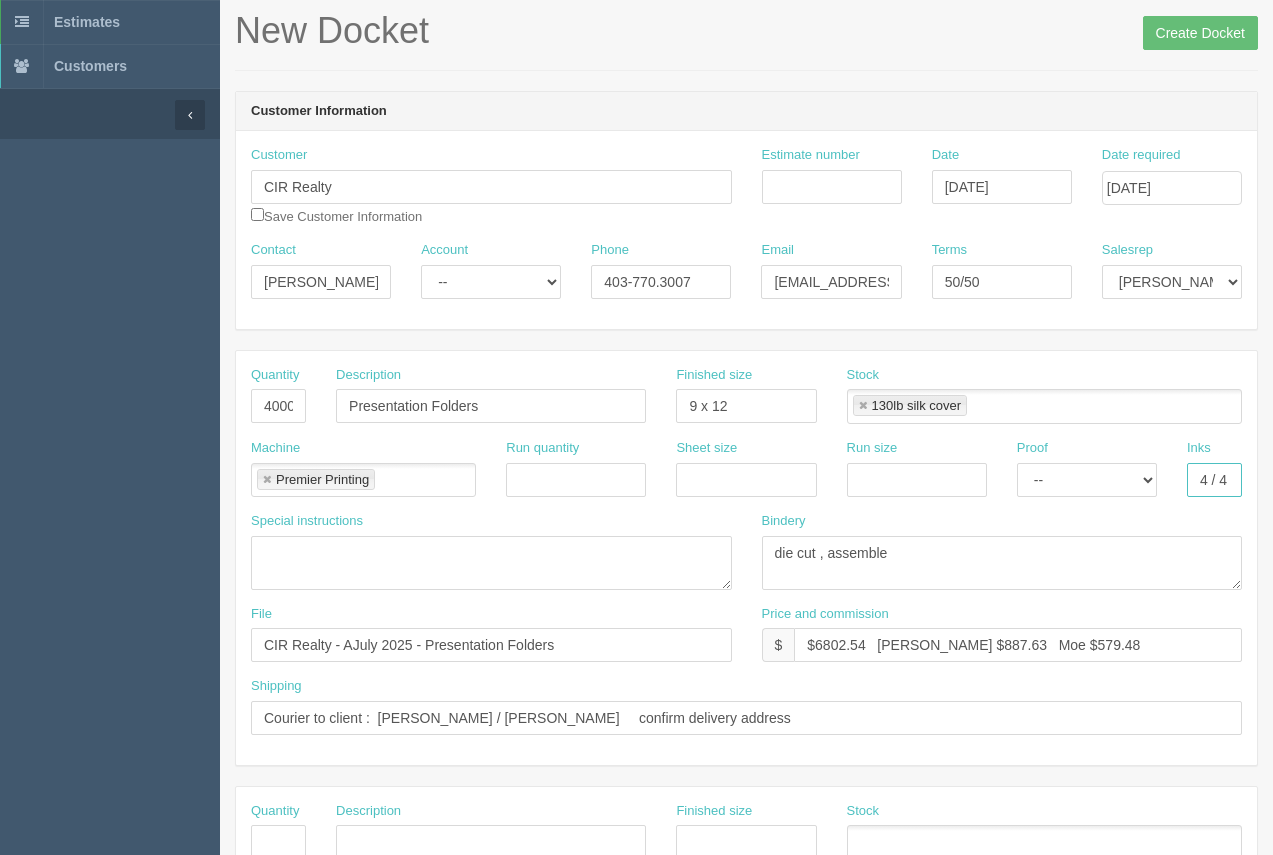 type on "4 / 4" 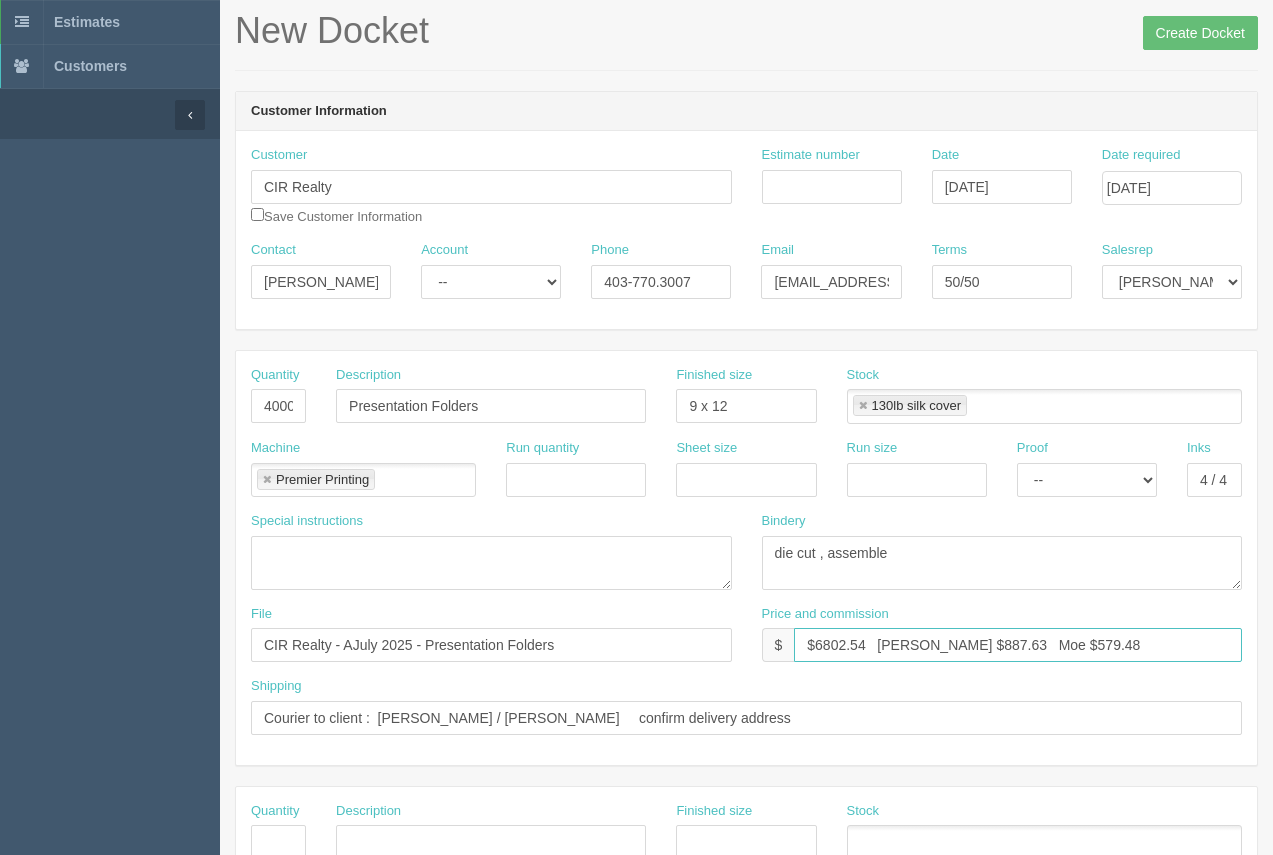 drag, startPoint x: 1057, startPoint y: 651, endPoint x: 1004, endPoint y: 646, distance: 53.235325 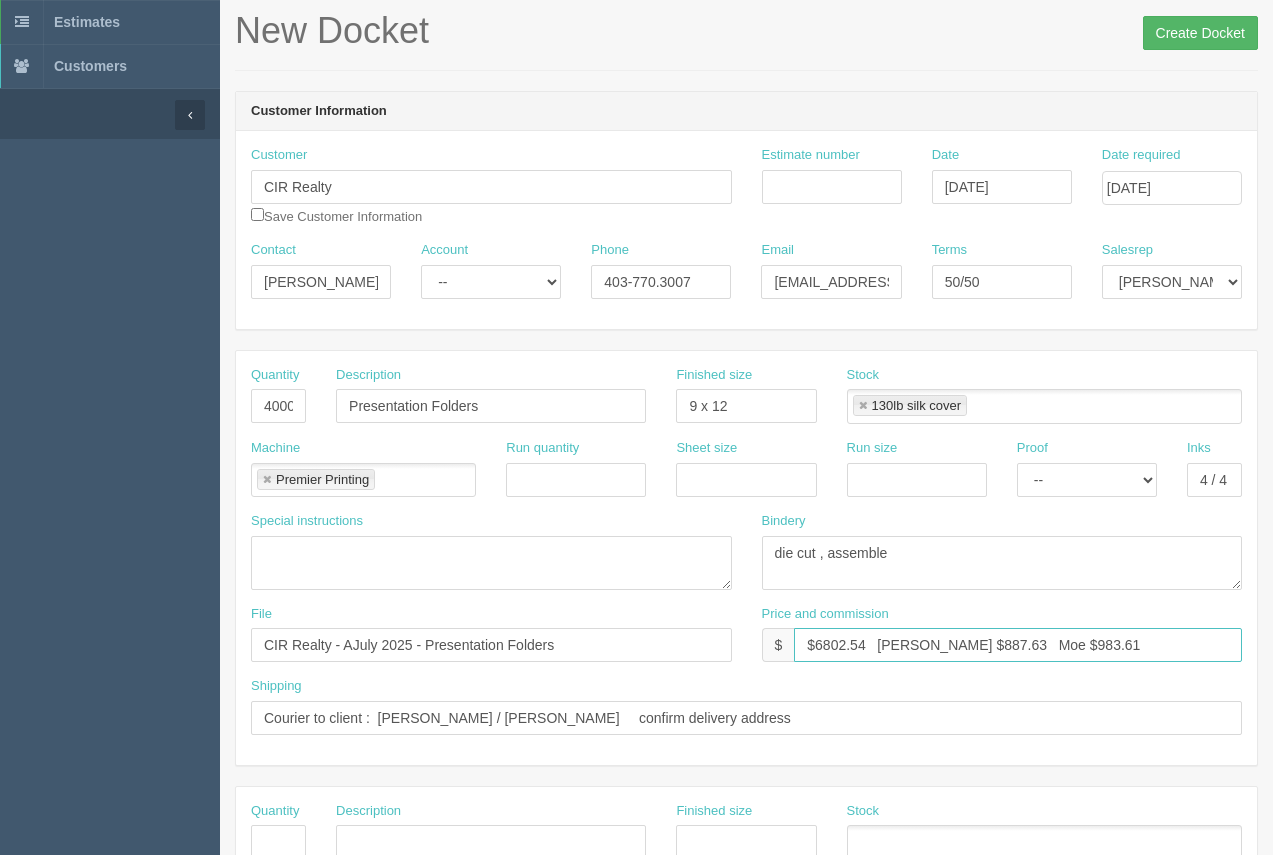 type on "$6802.54   [PERSON_NAME] $887.63   Moe $983.61" 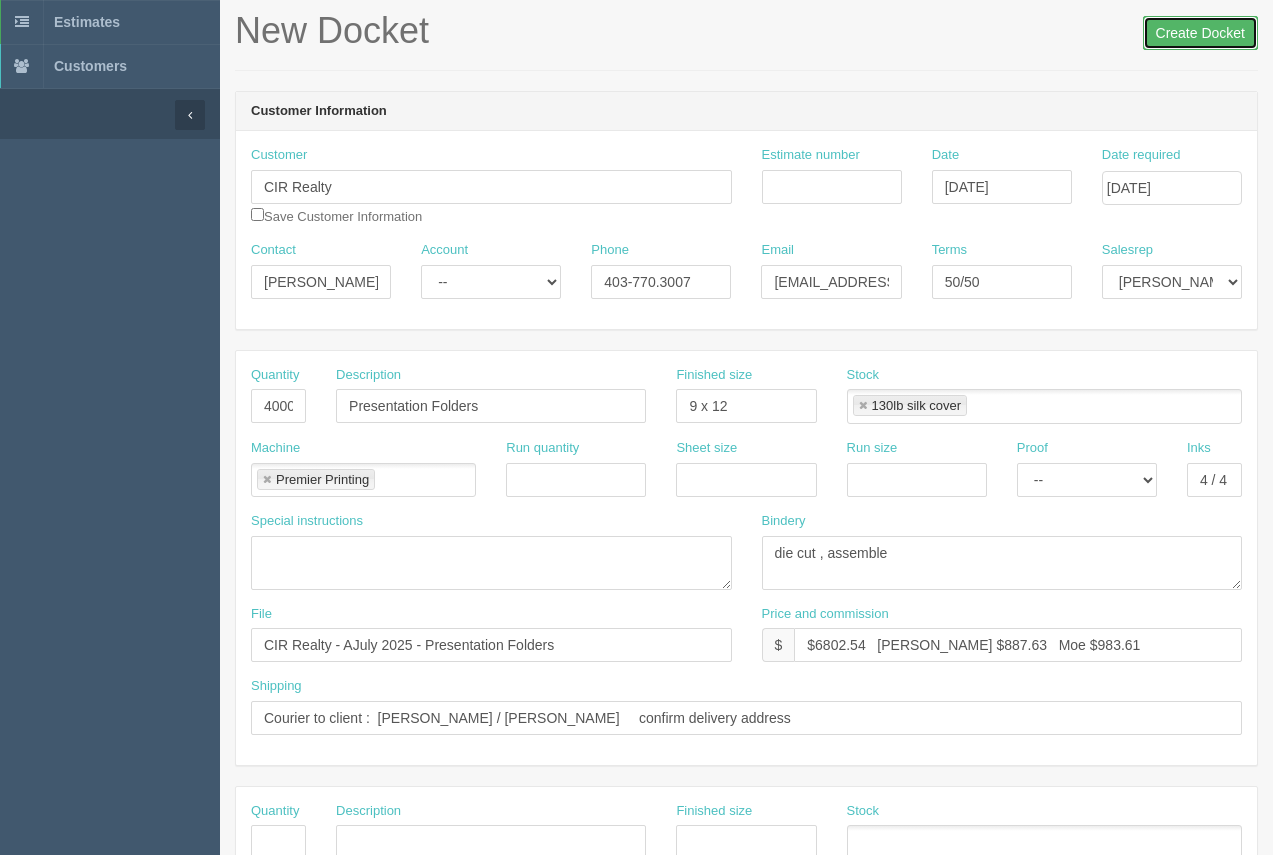 click on "Create Docket" at bounding box center [1200, 33] 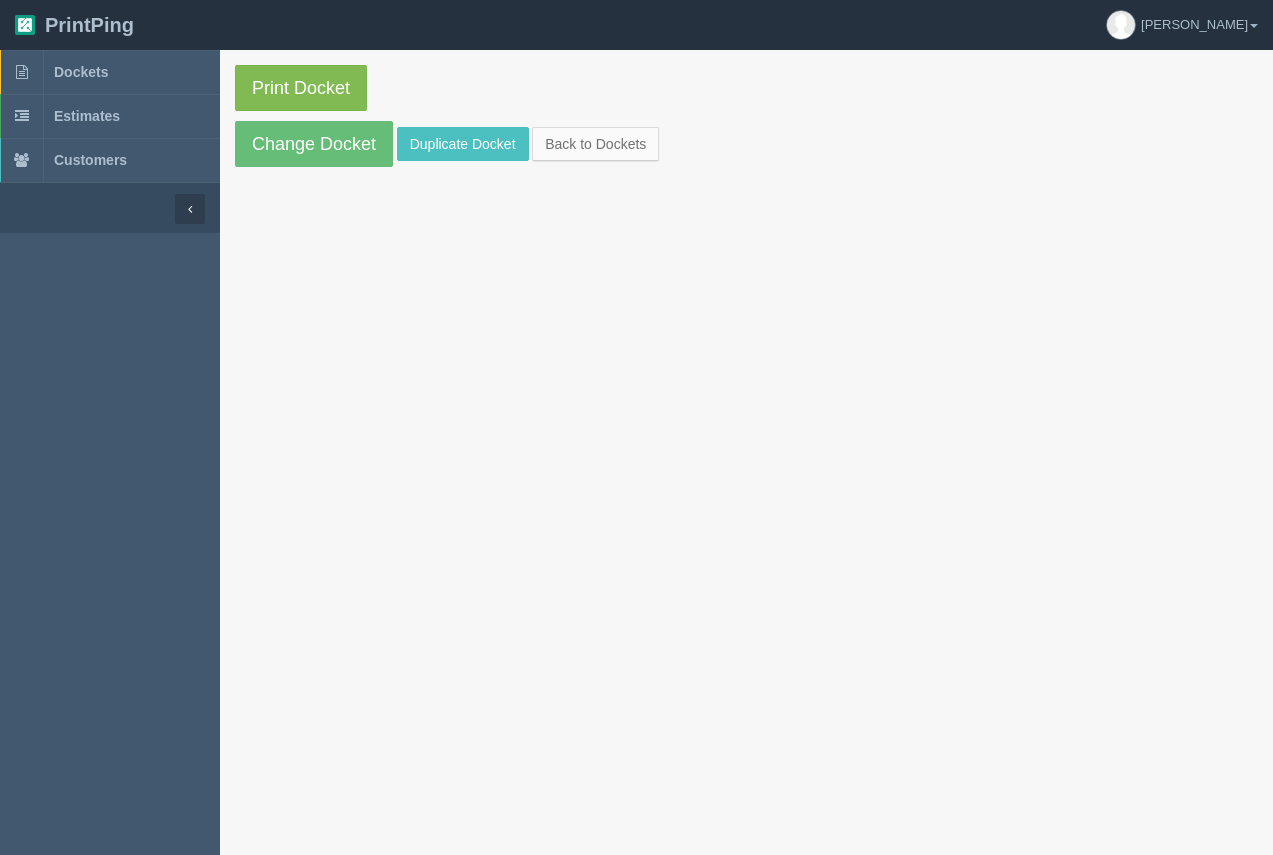 scroll, scrollTop: 0, scrollLeft: 0, axis: both 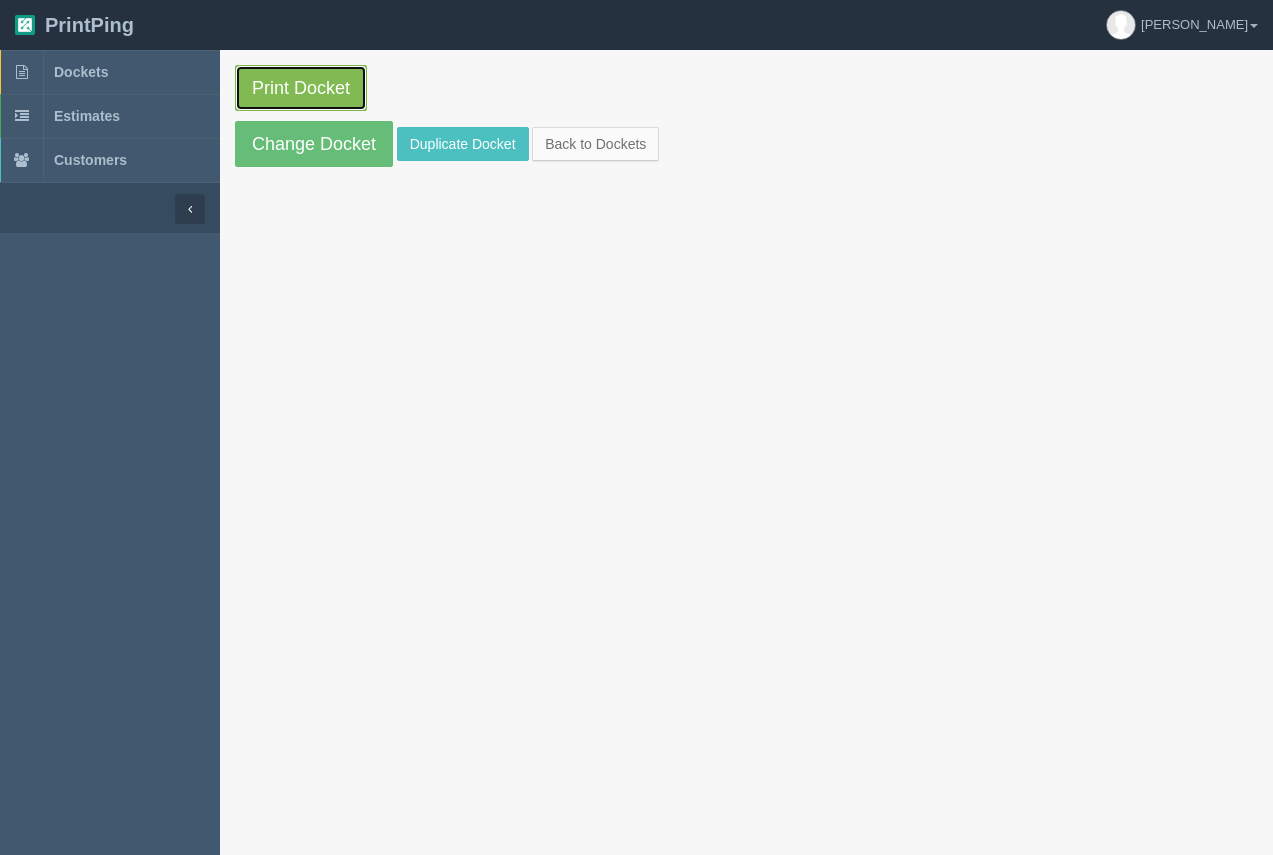 click on "Print Docket" at bounding box center (301, 88) 